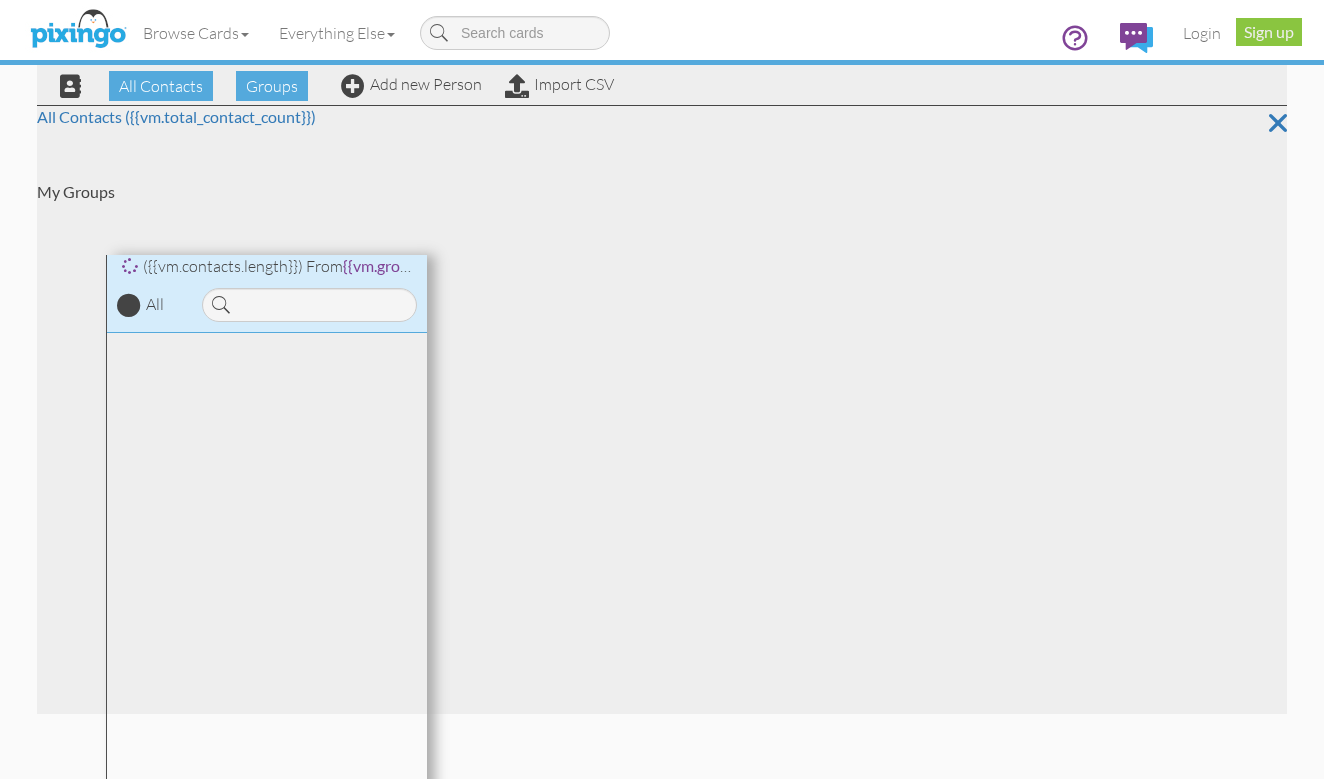 scroll, scrollTop: 0, scrollLeft: 0, axis: both 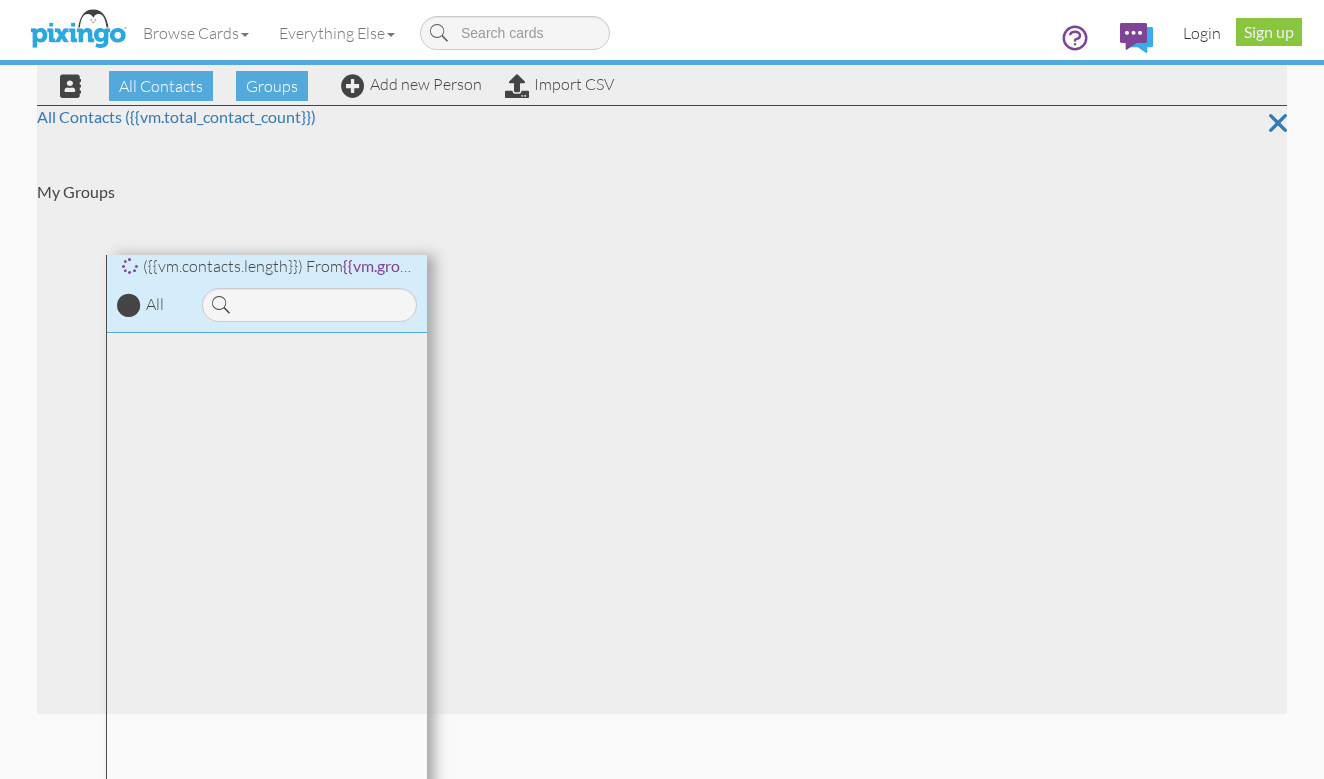 click on "Login" at bounding box center [1202, 33] 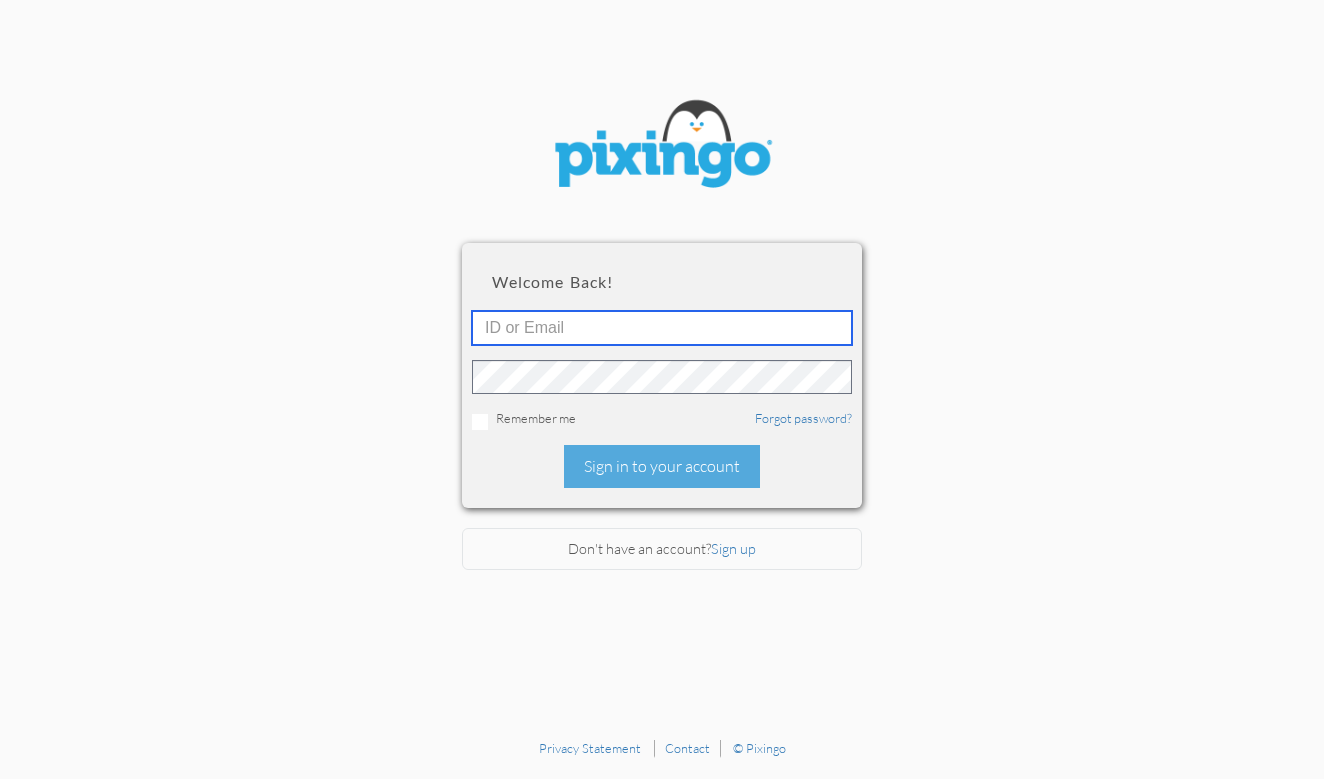 type on "[EMAIL]" 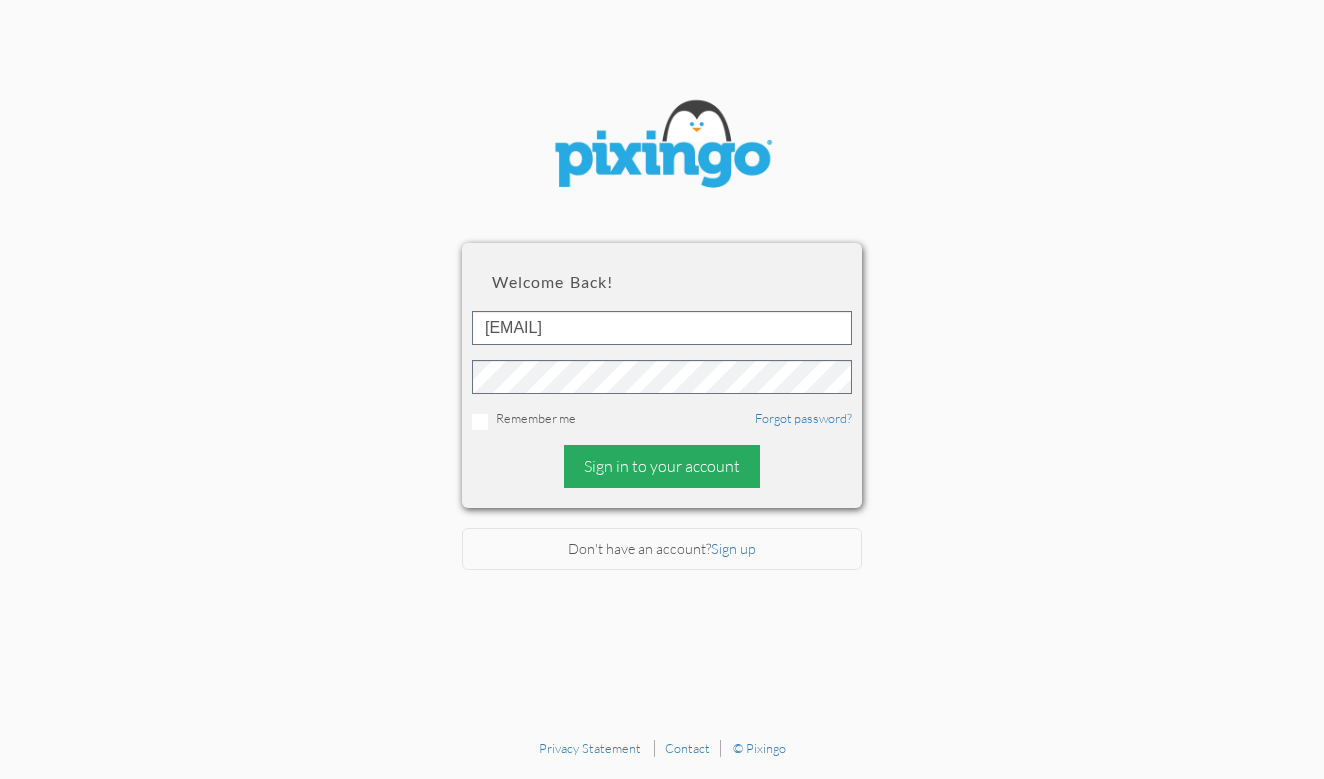 click on "Sign in to your account" at bounding box center [662, 466] 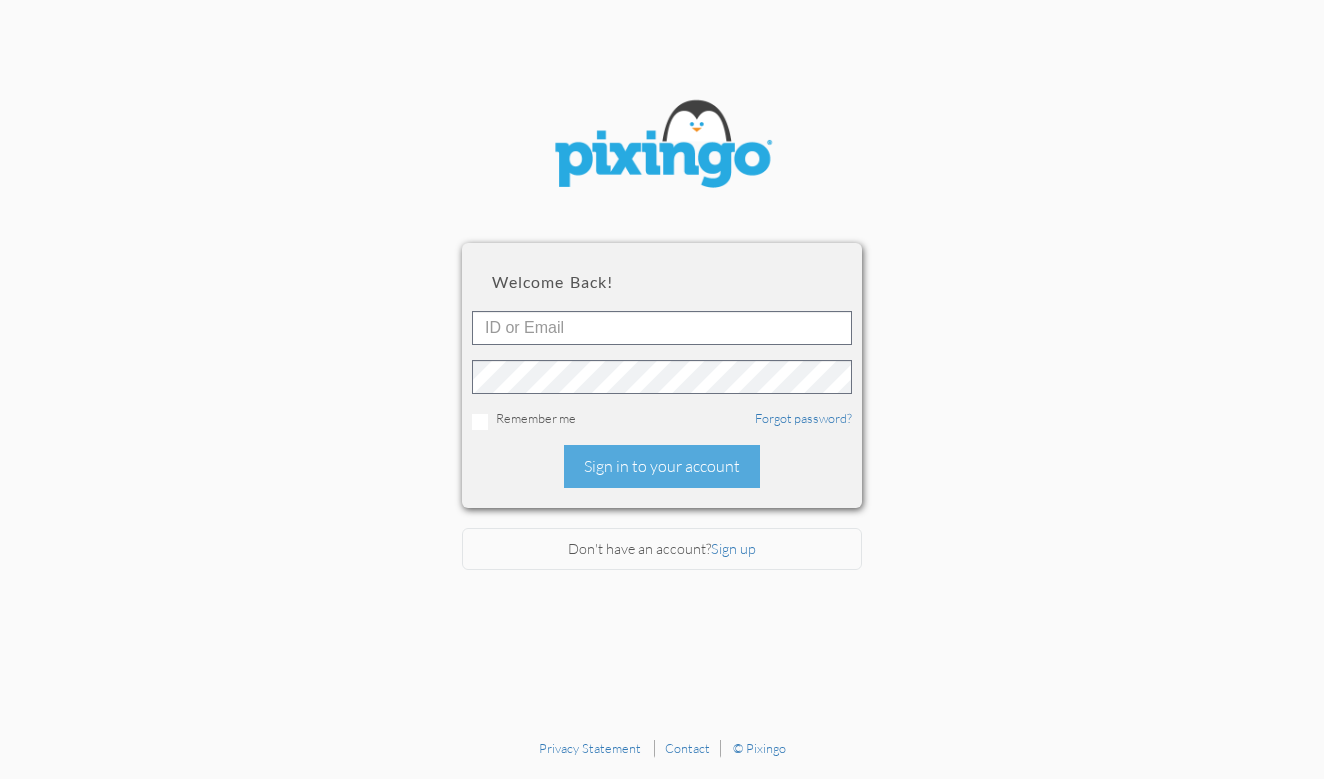 scroll, scrollTop: 0, scrollLeft: 0, axis: both 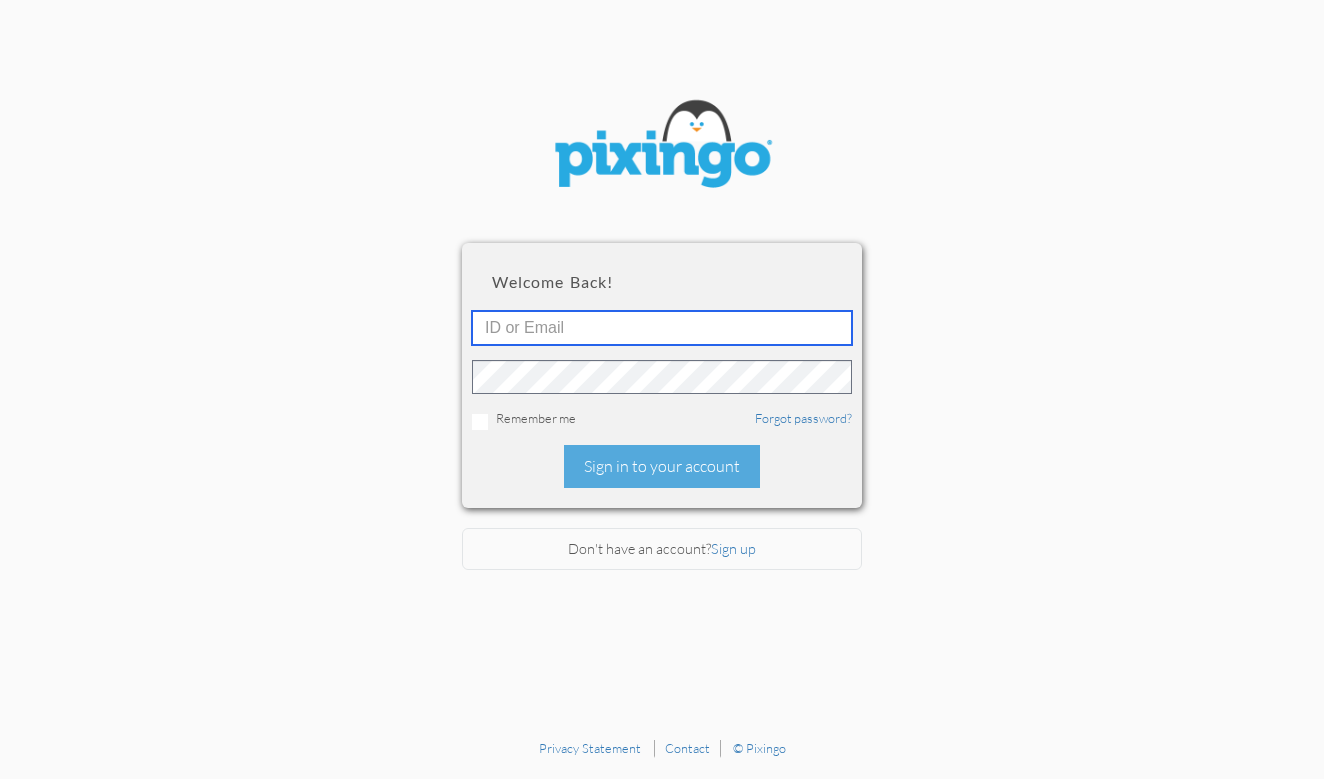 type on "[EMAIL]" 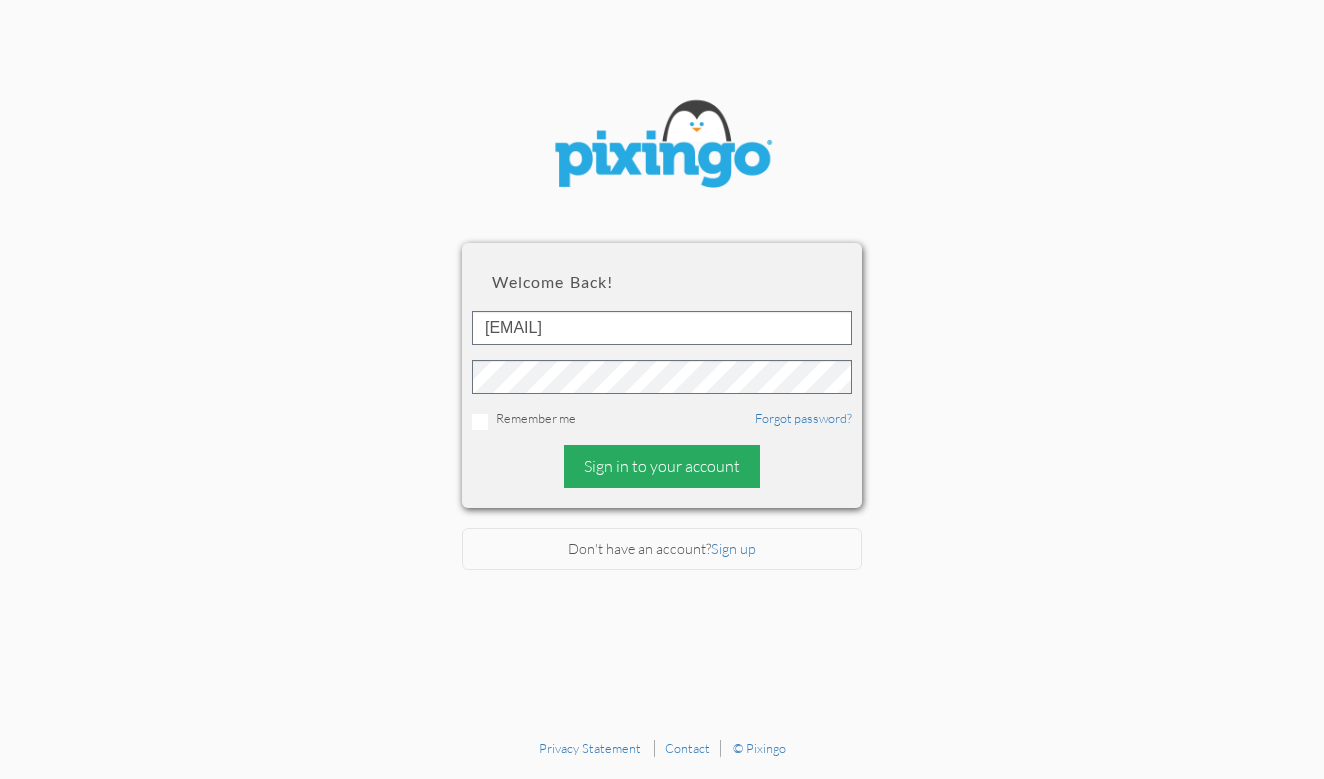 click on "Sign in to your account" at bounding box center [662, 466] 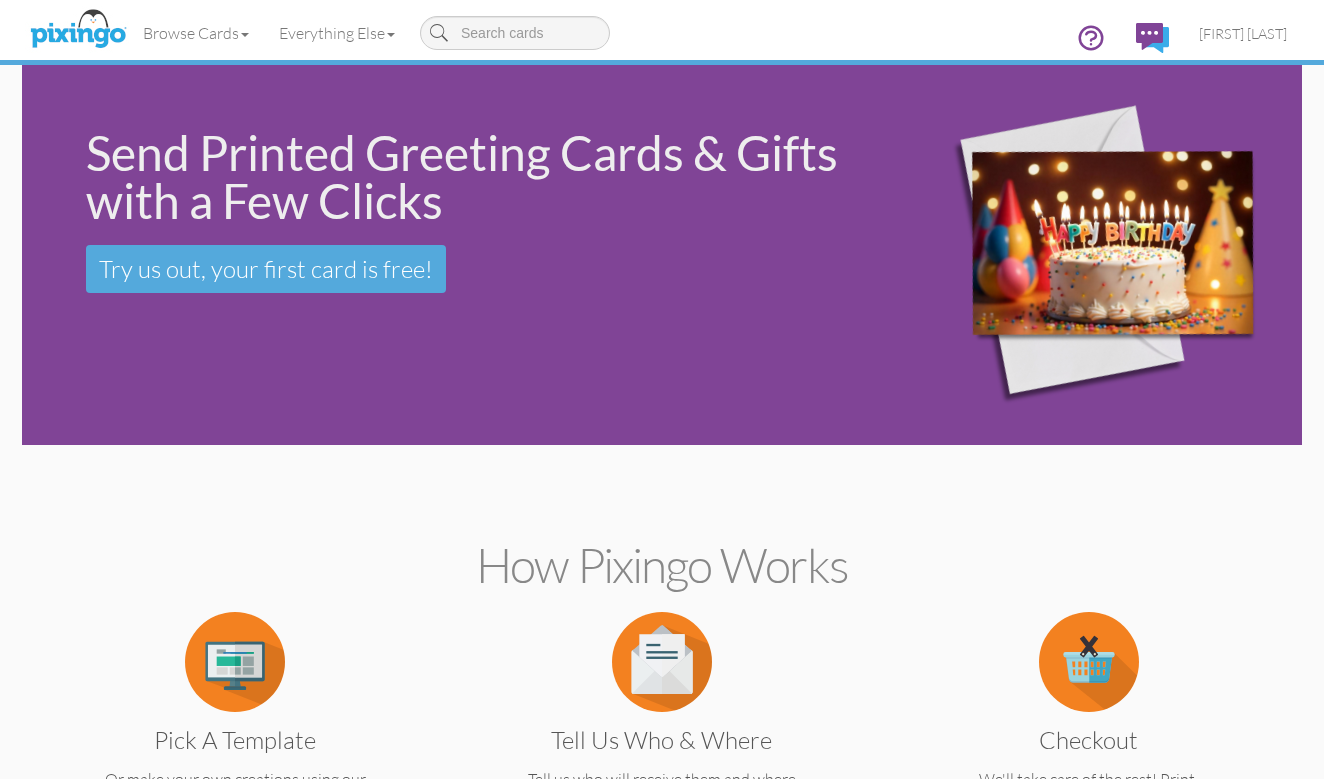 click at bounding box center [1152, 38] 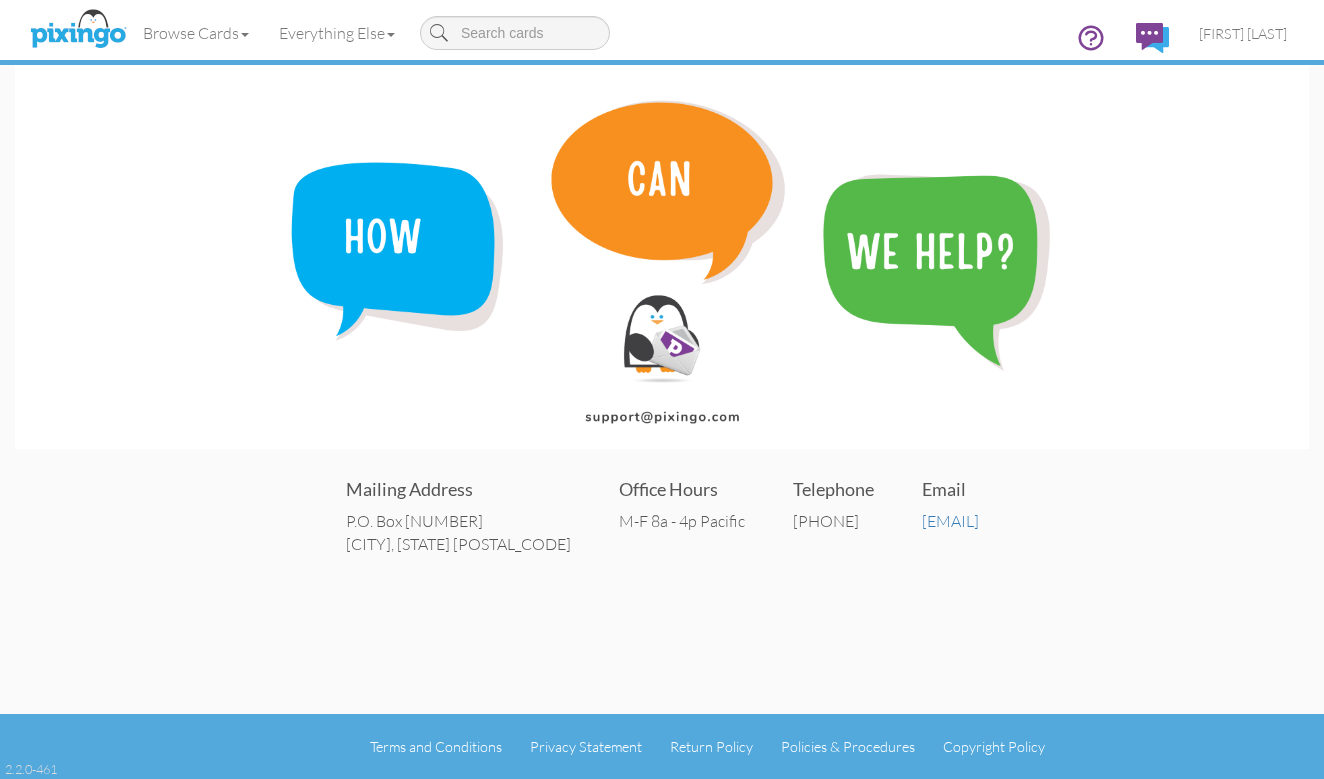 click at bounding box center (1152, 38) 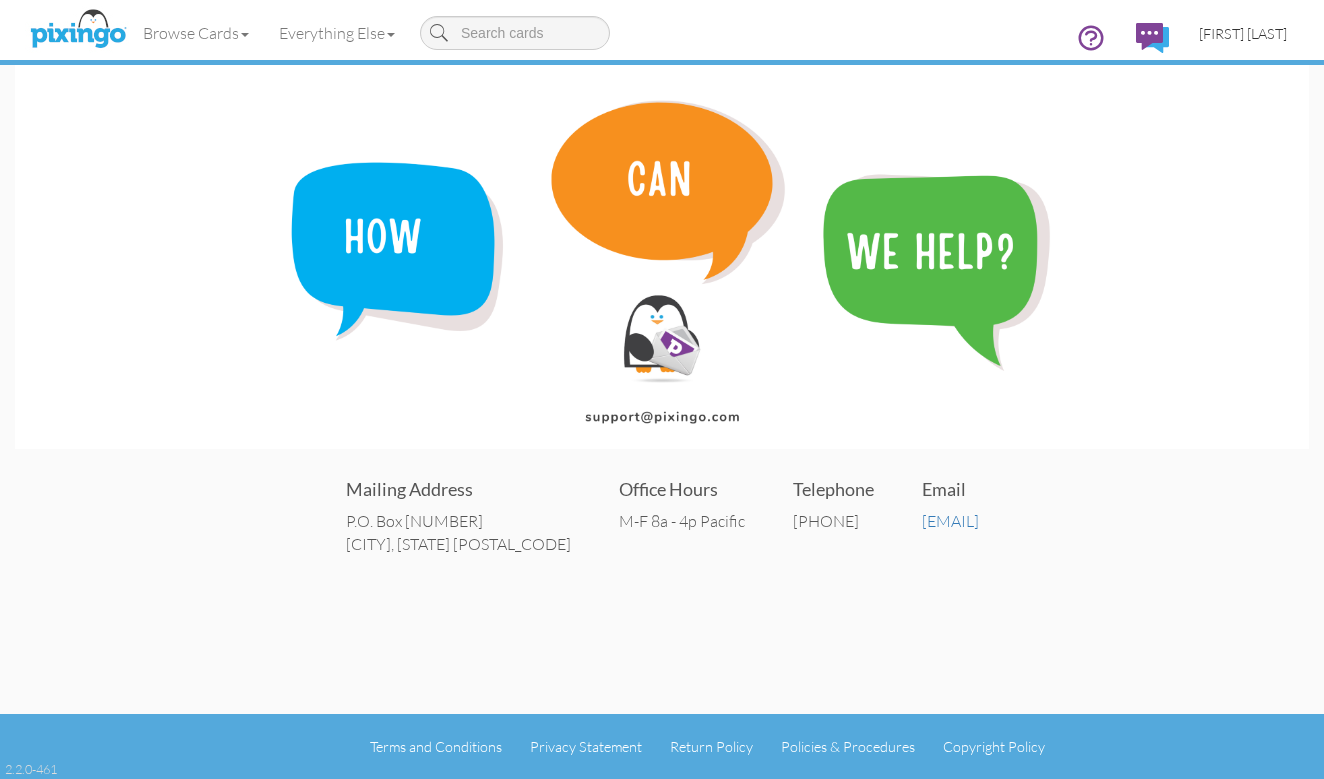 click on "[FIRST] [LAST]" at bounding box center (1243, 33) 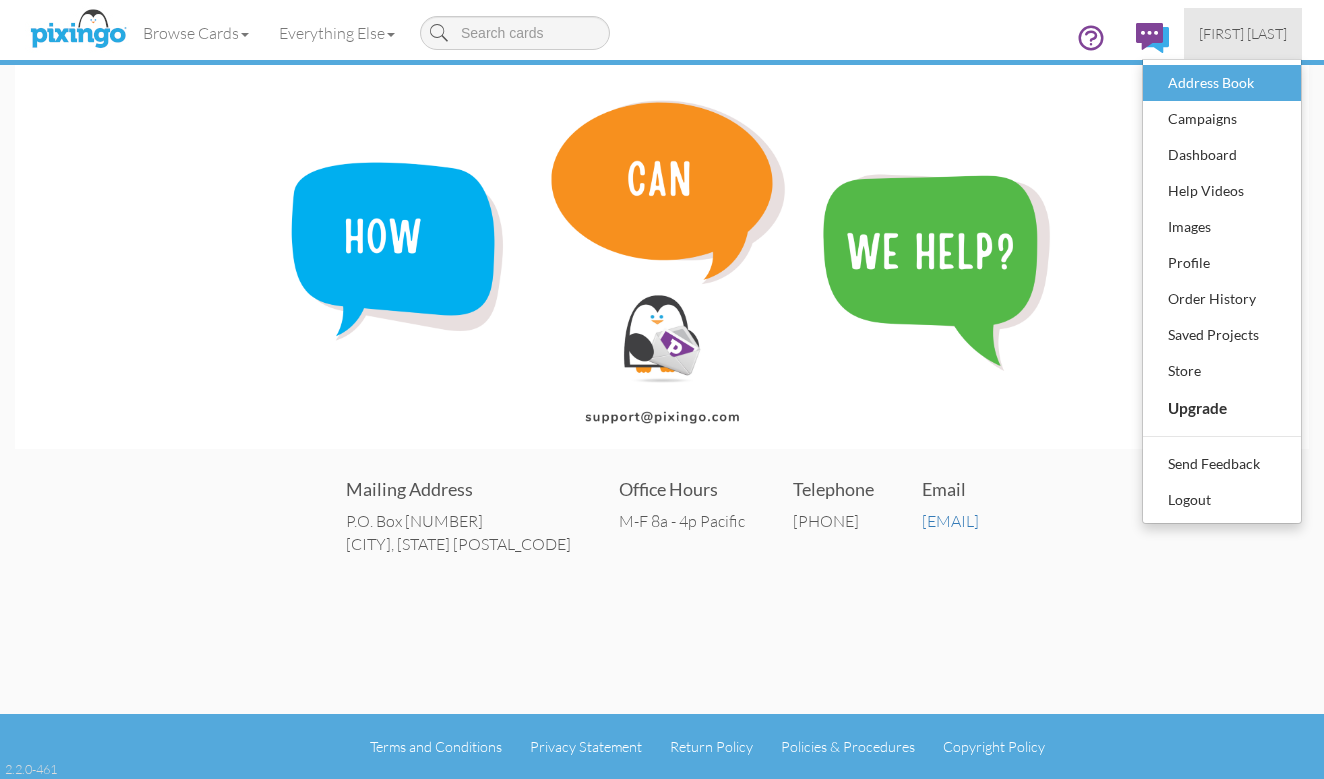click on "Address Book" at bounding box center (1222, 83) 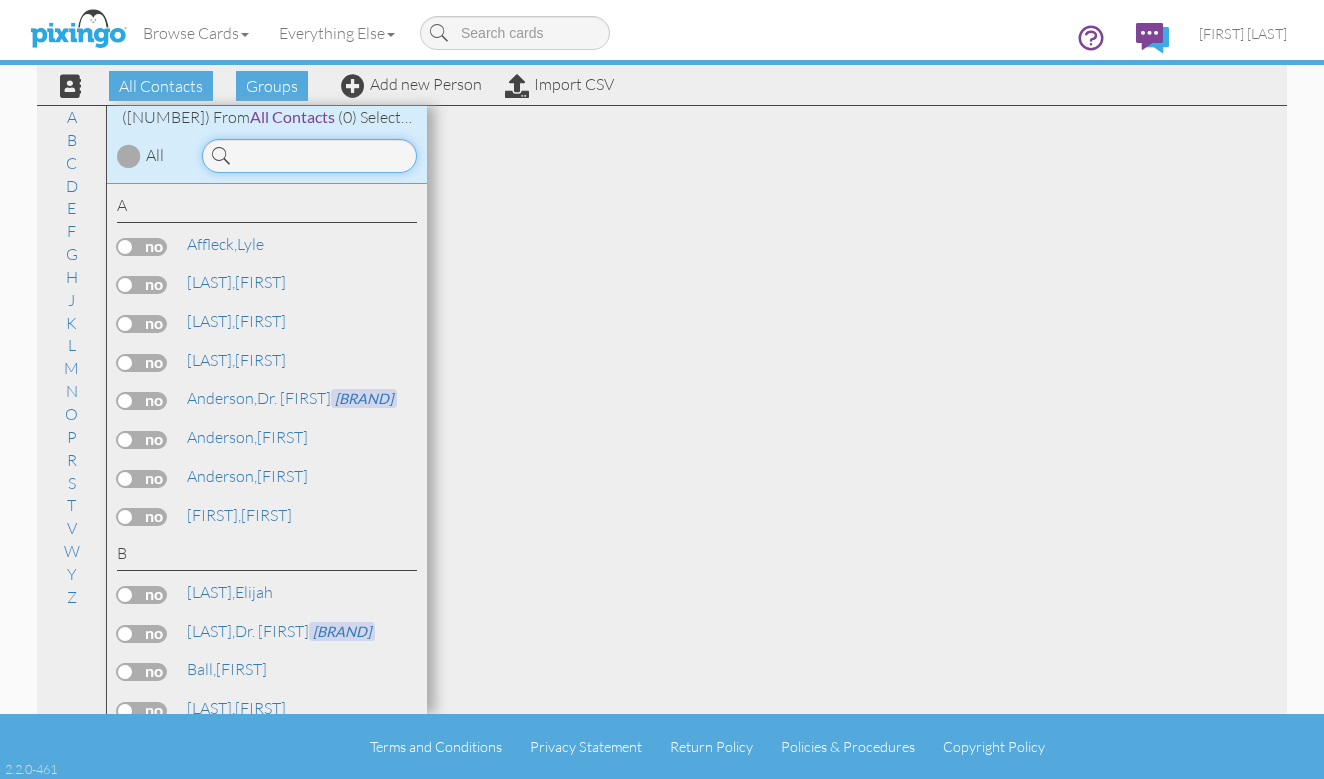 click at bounding box center (309, 156) 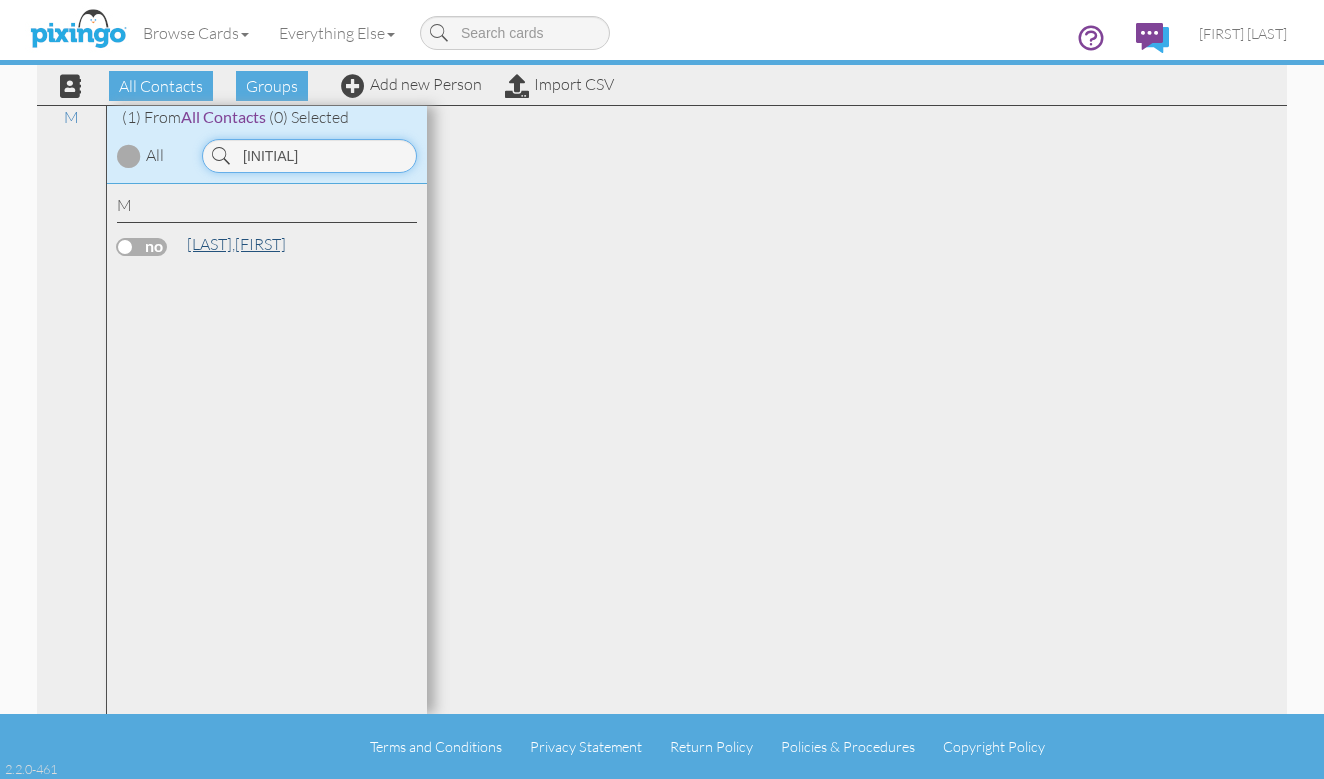 type on "[INITIAL]" 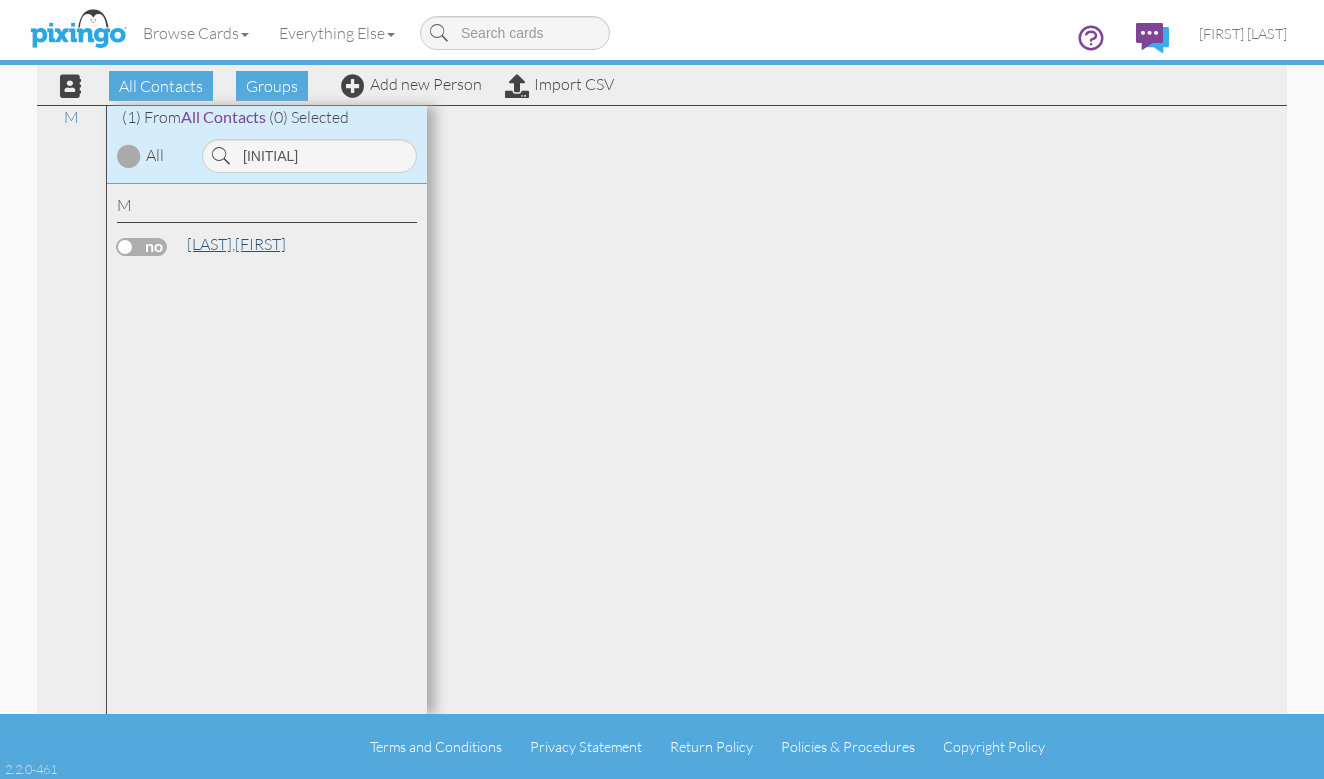 click on "[LAST],
[FIRST]" at bounding box center [236, 244] 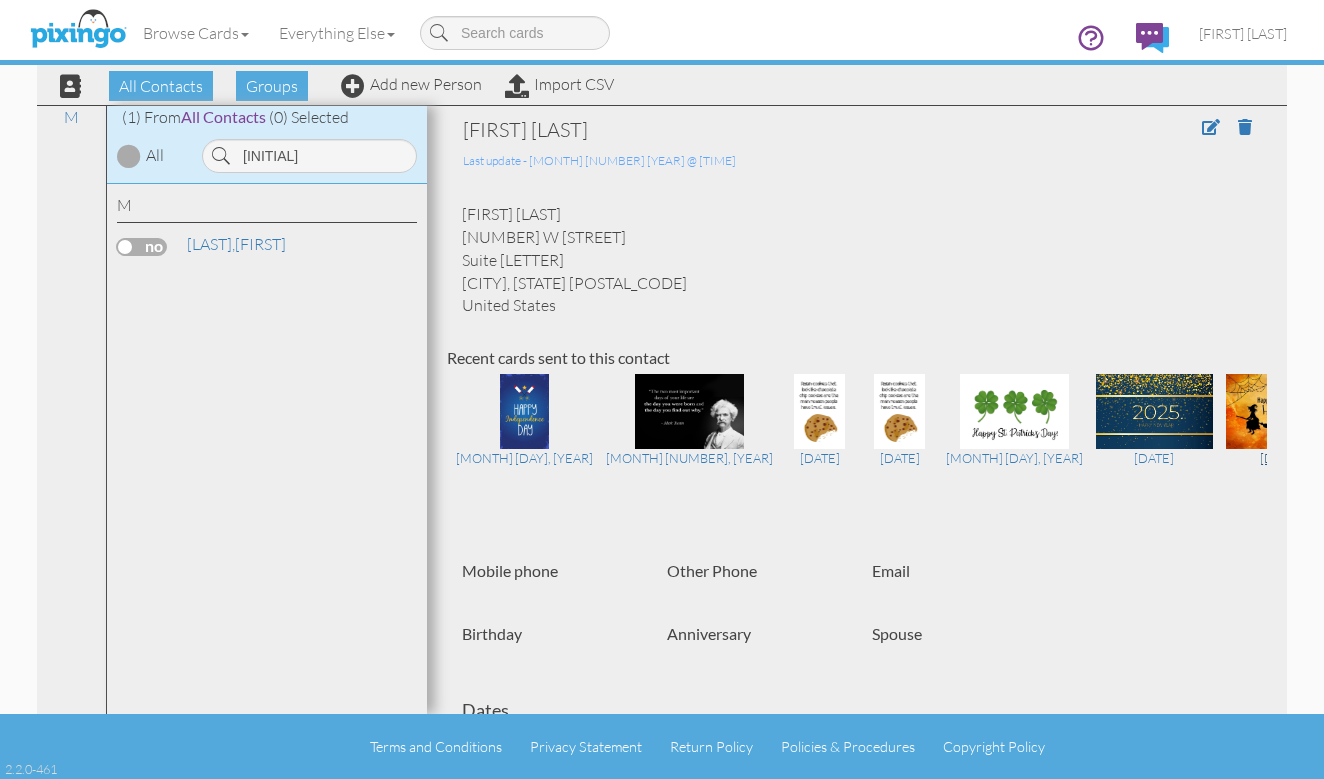 scroll, scrollTop: 0, scrollLeft: 0, axis: both 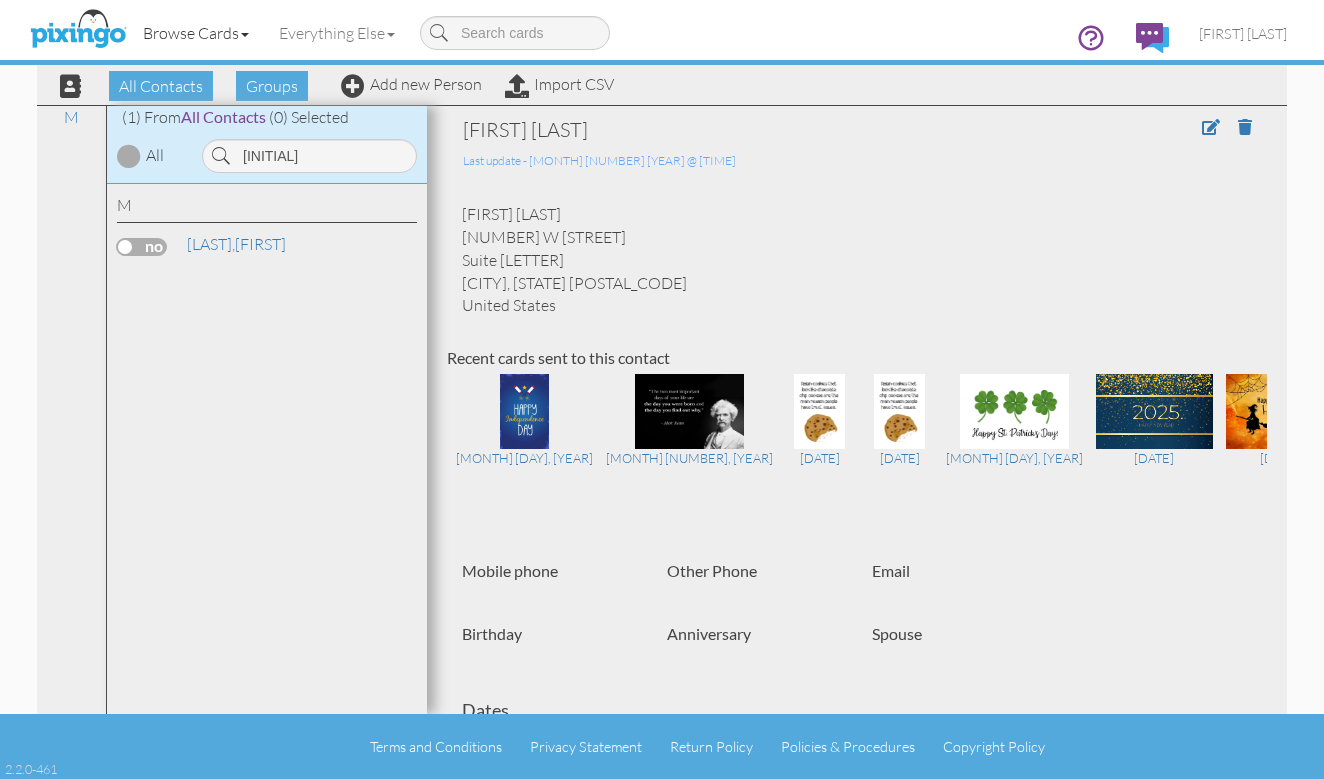 click on "Browse Cards" at bounding box center (196, 33) 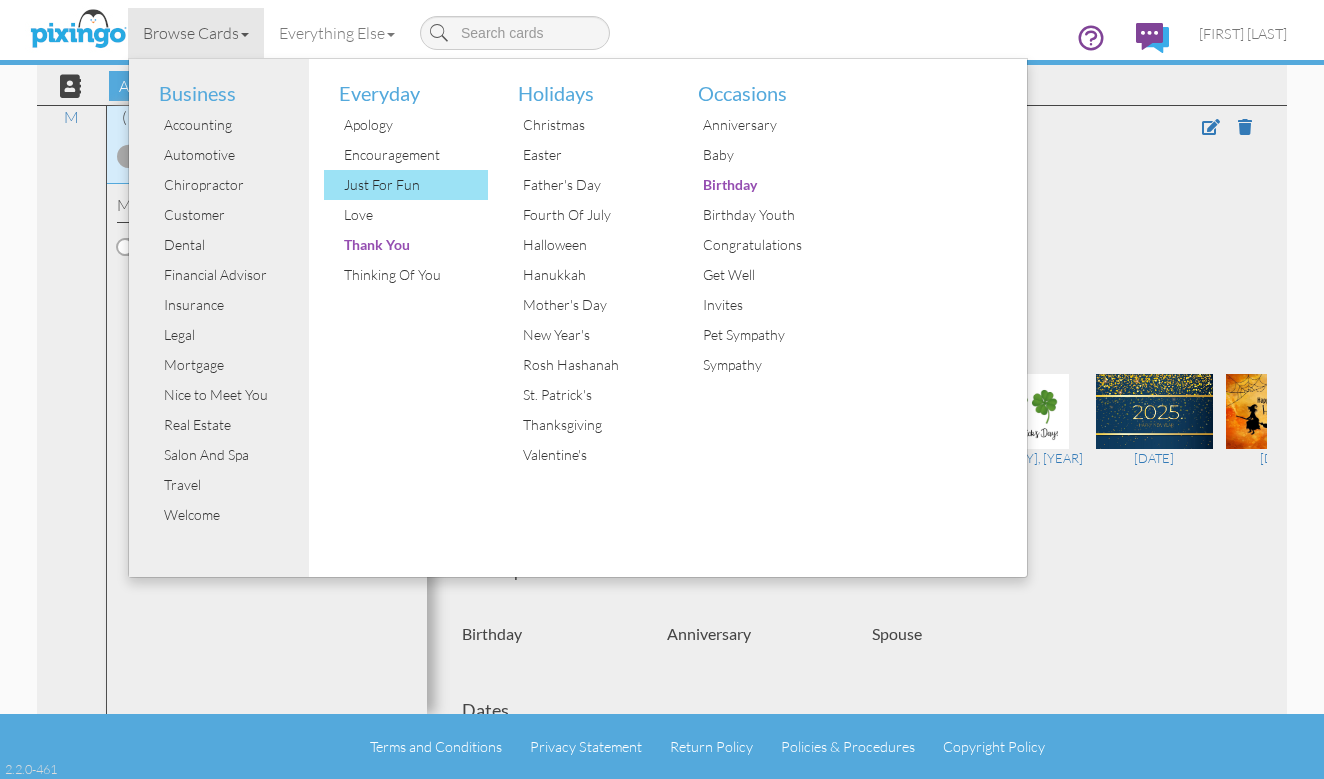 click on "Just For Fun" at bounding box center (414, 185) 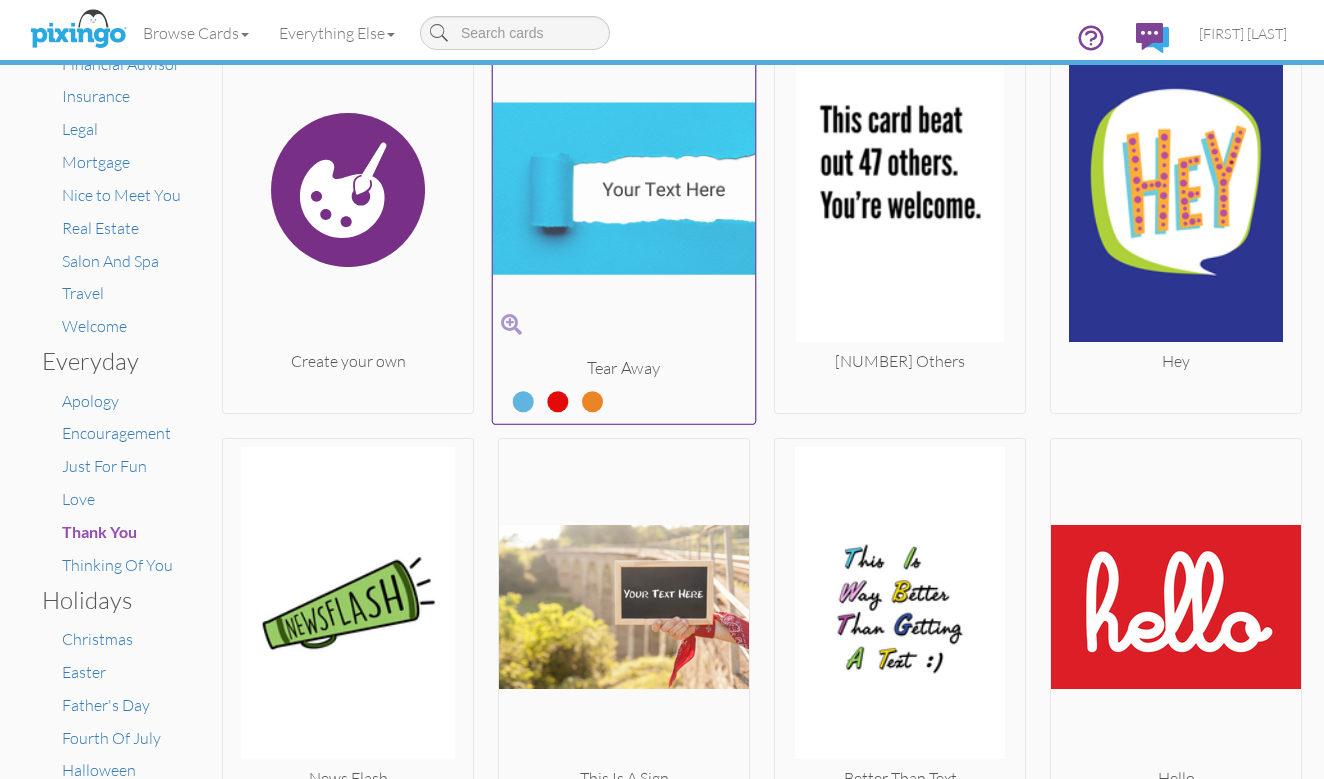 scroll, scrollTop: 361, scrollLeft: 0, axis: vertical 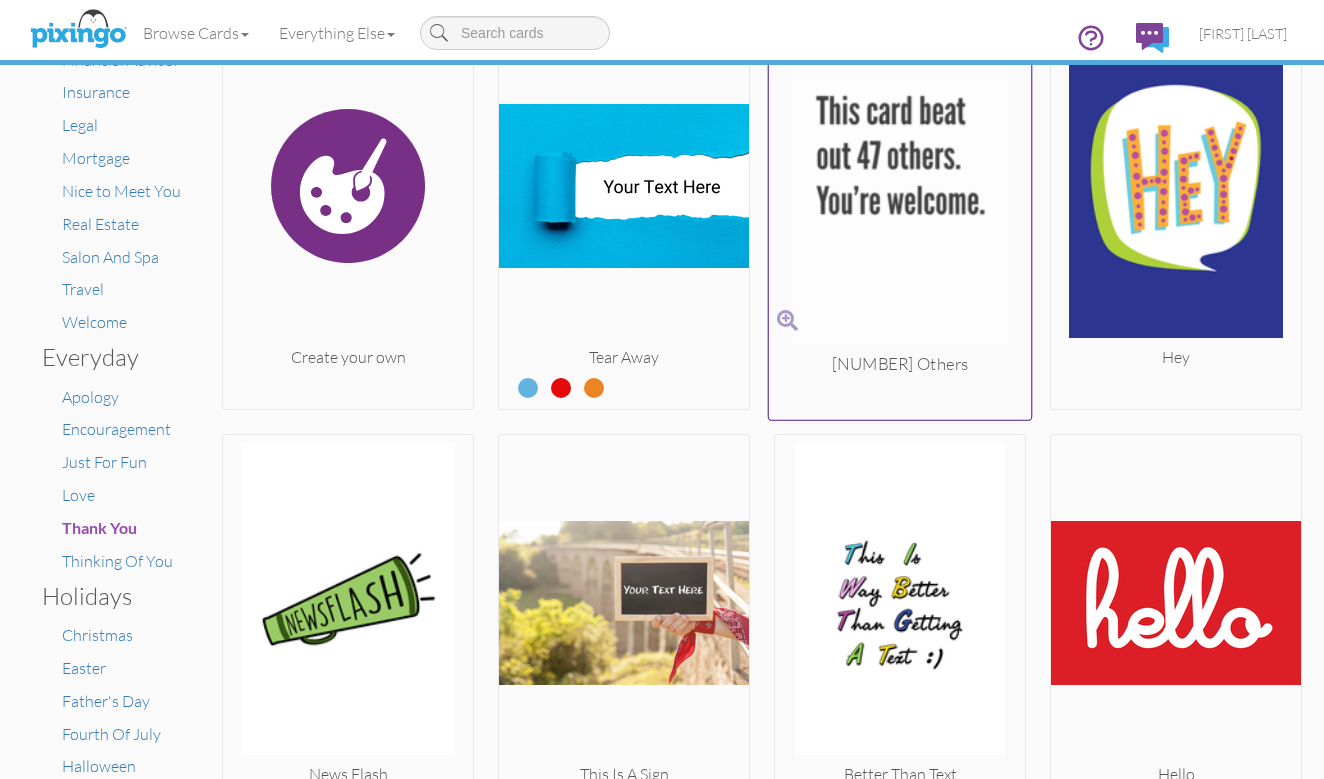 click at bounding box center [900, 184] 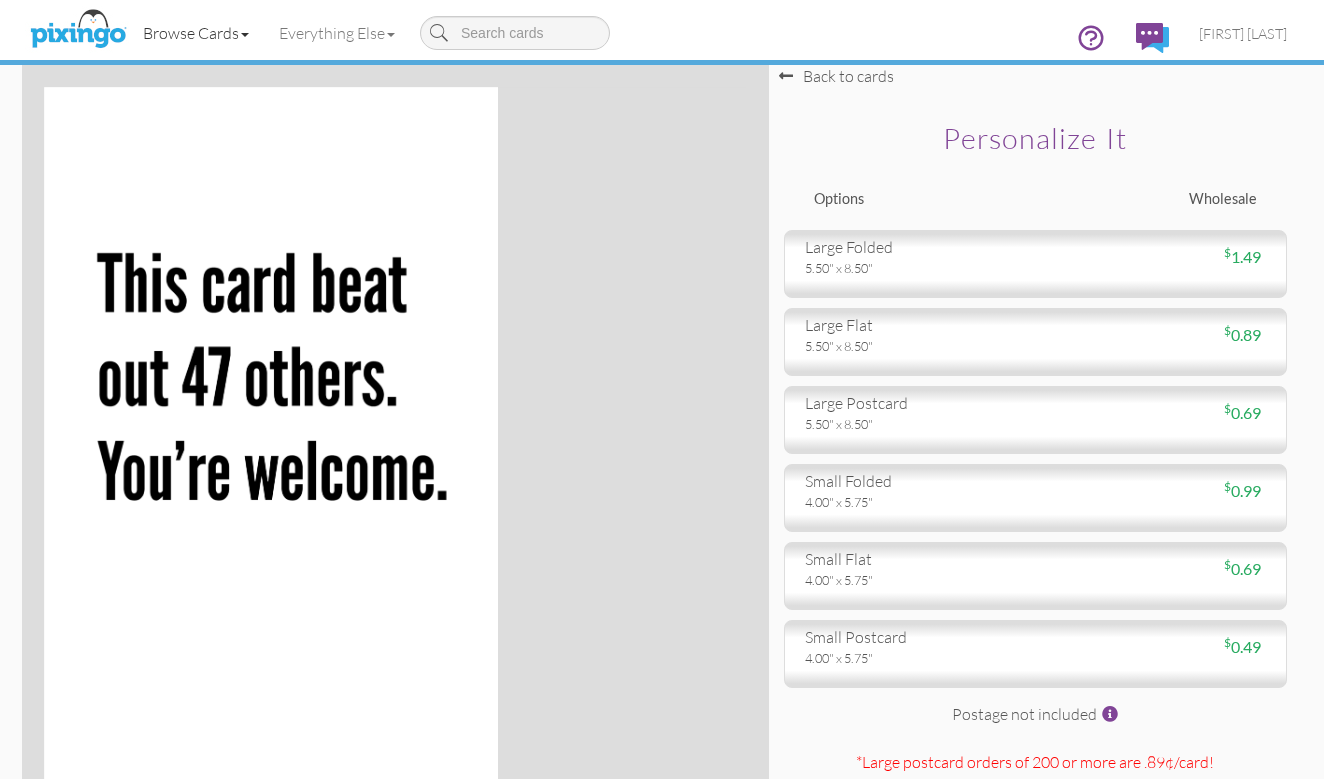 scroll, scrollTop: 0, scrollLeft: 0, axis: both 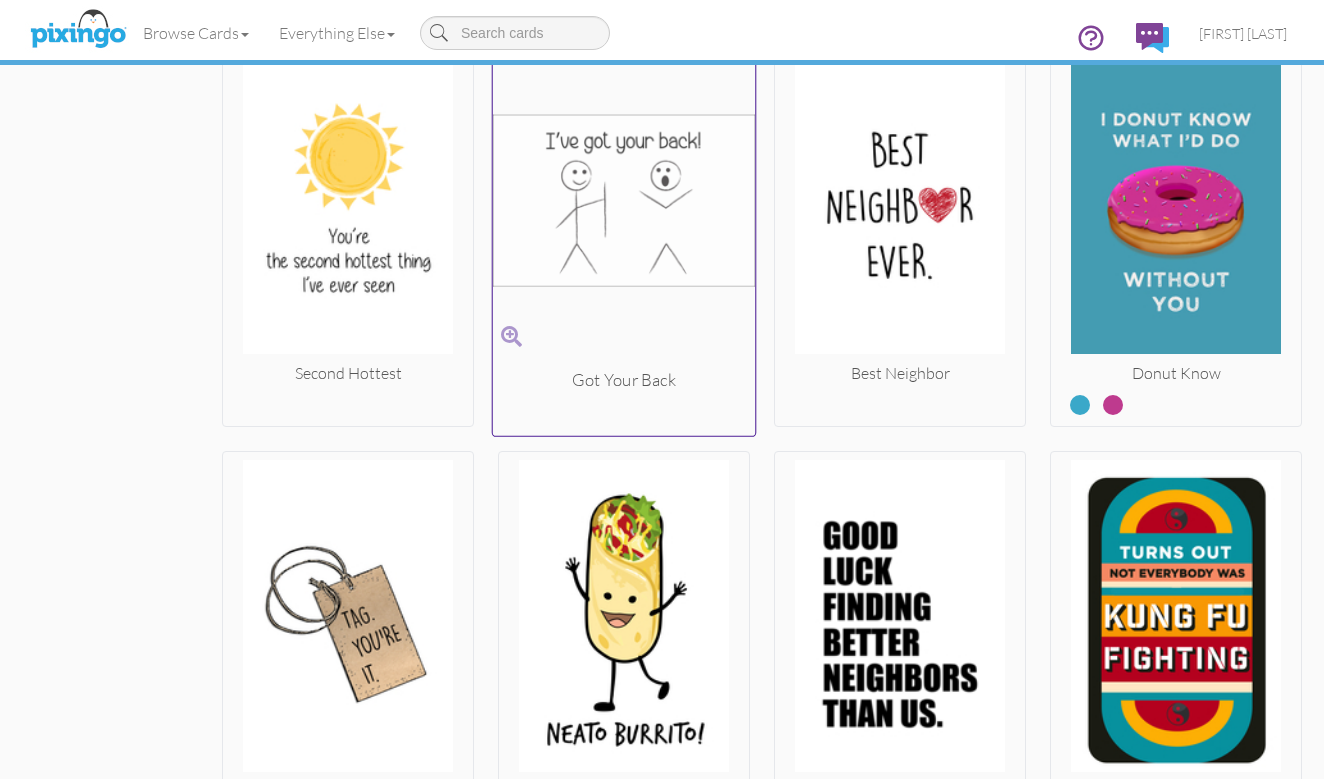 click at bounding box center [624, 201] 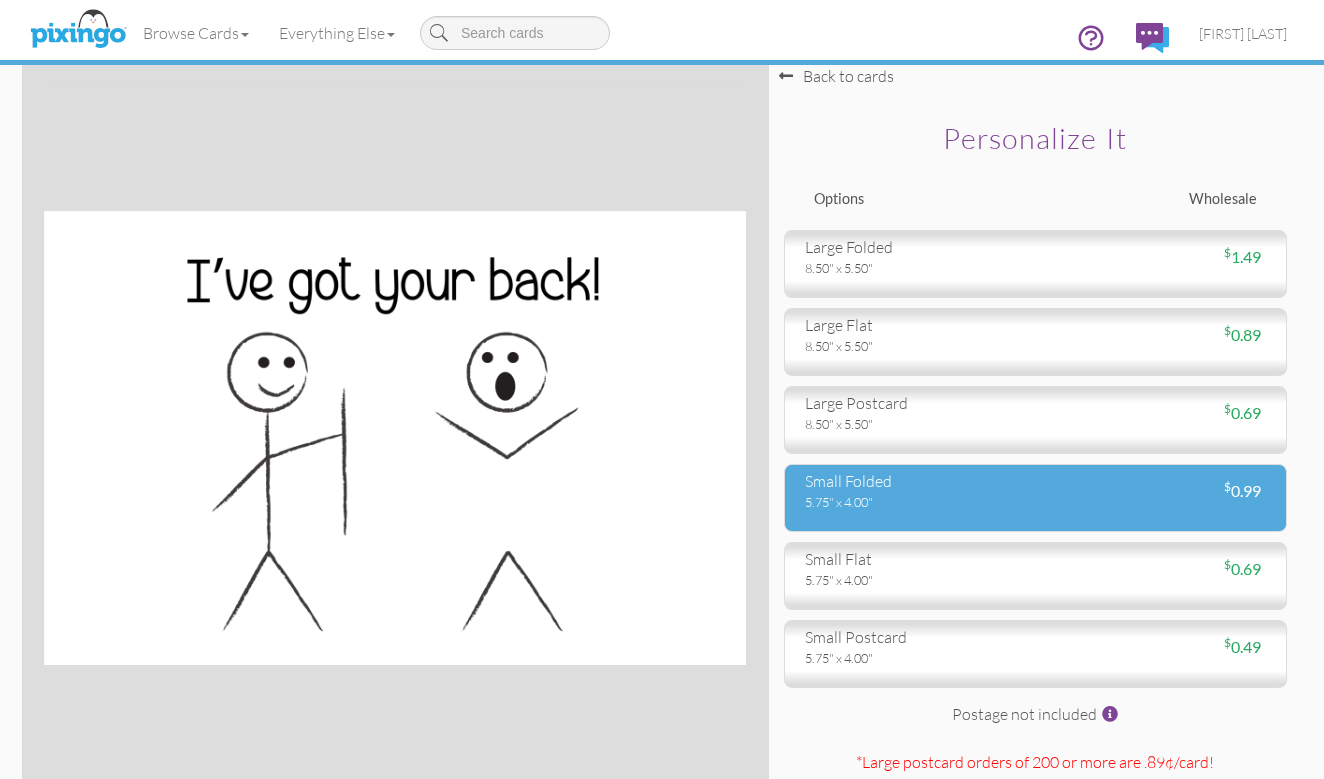 click on "small folded" at bounding box center [913, 481] 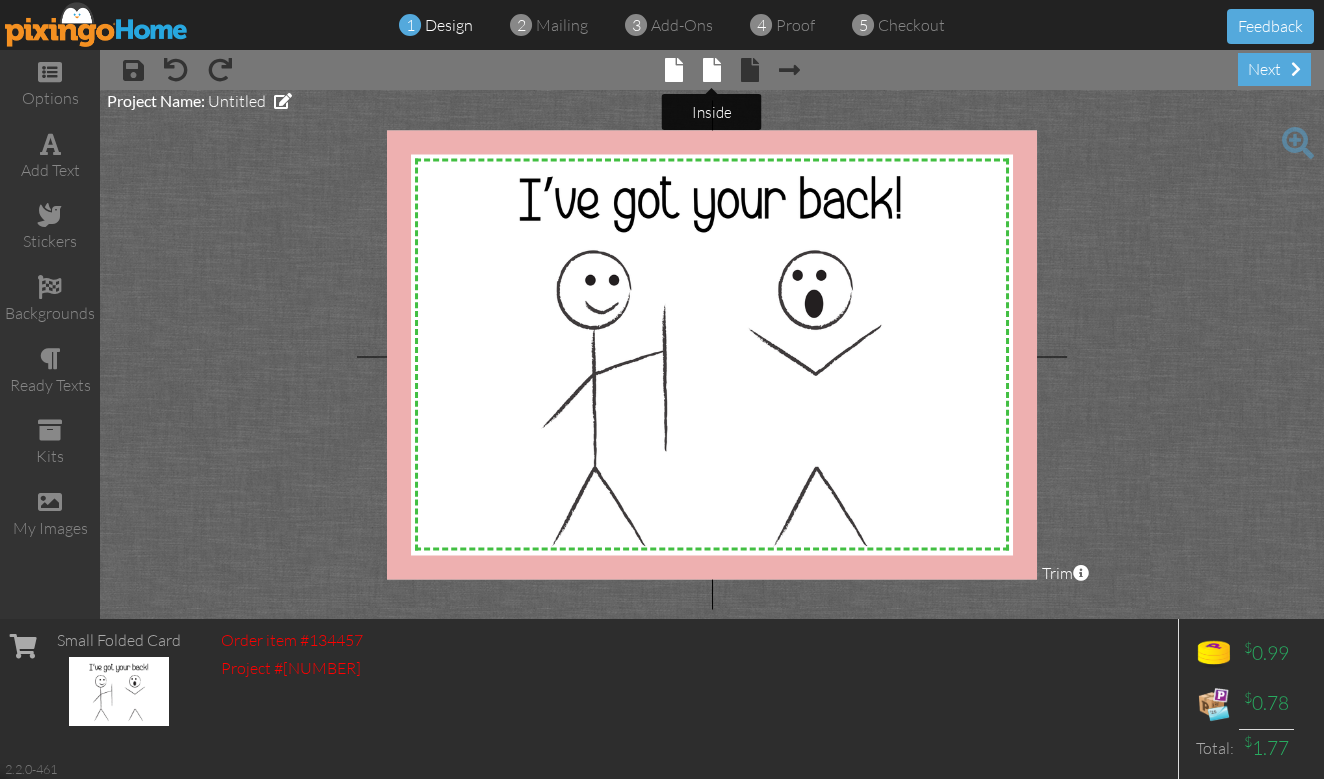 click at bounding box center [712, 70] 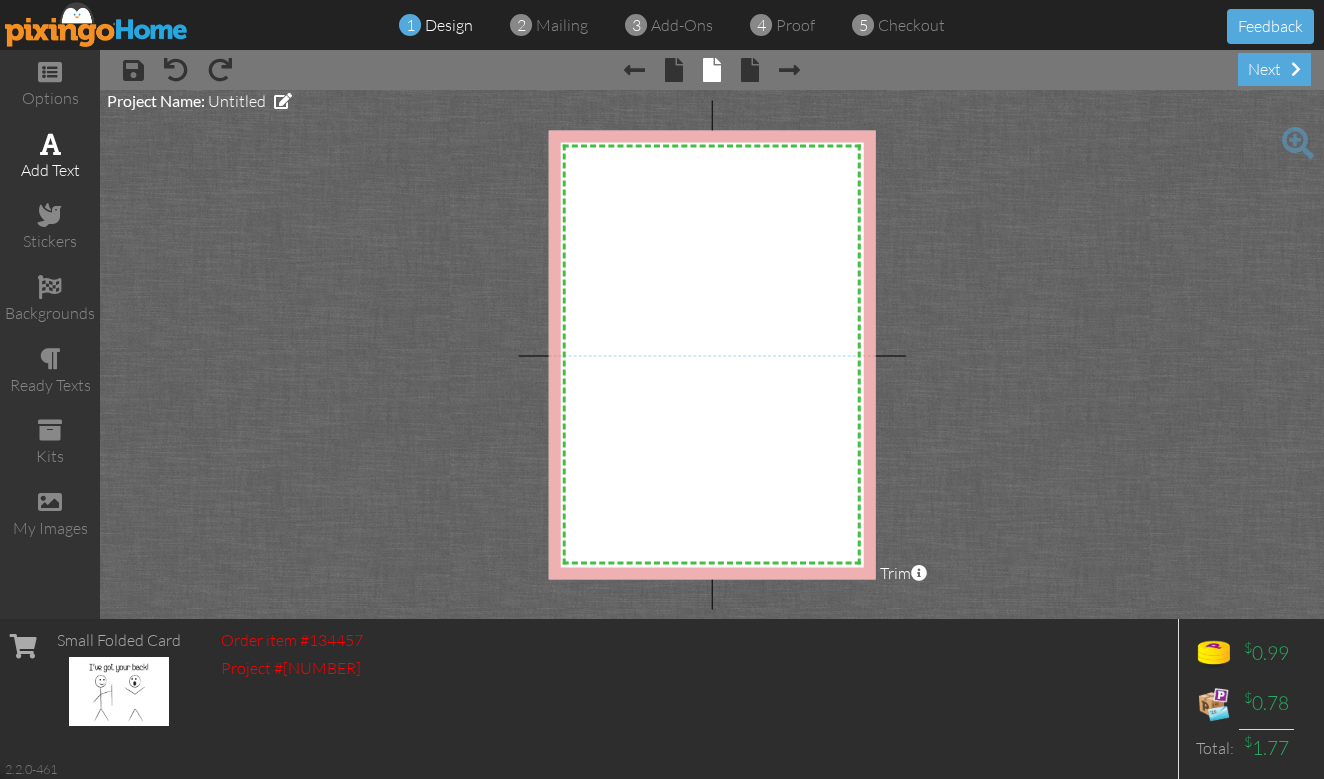 click at bounding box center [50, 144] 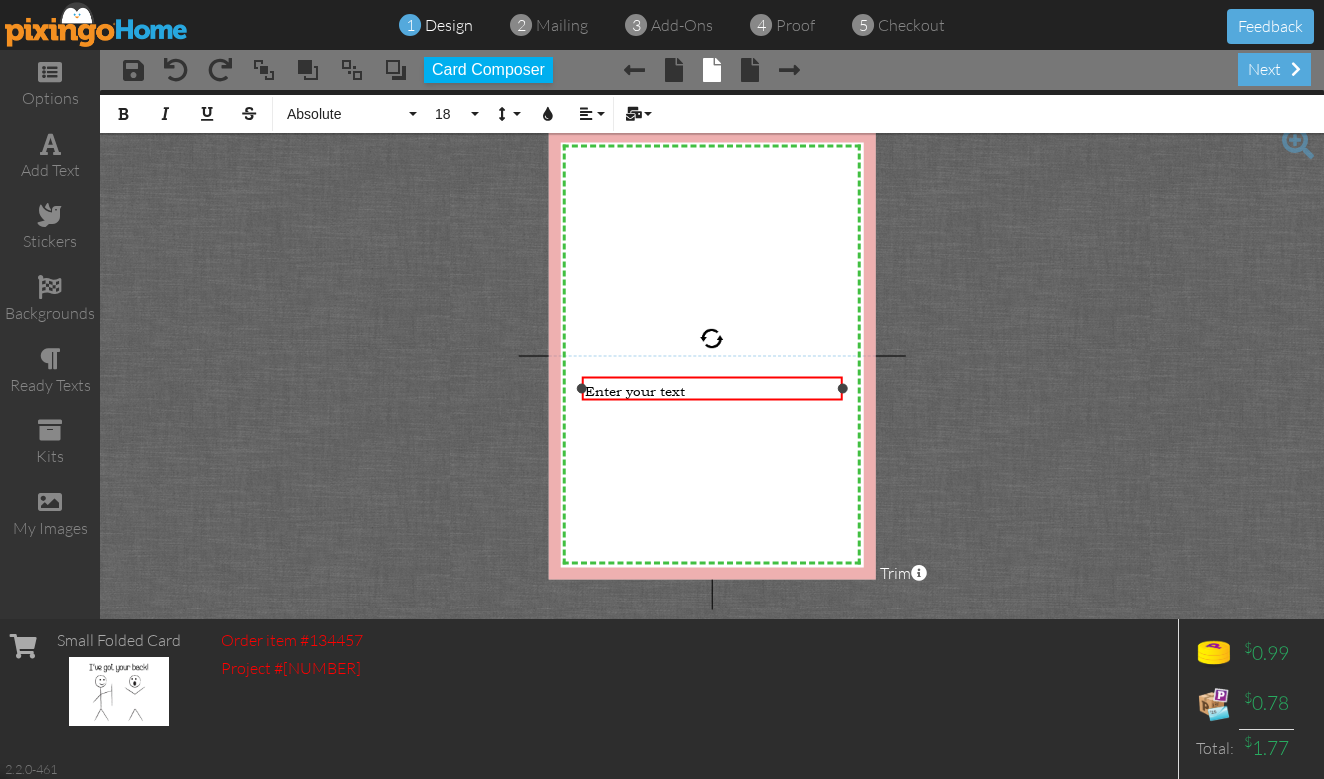 click on "Enter your text" at bounding box center [635, 390] 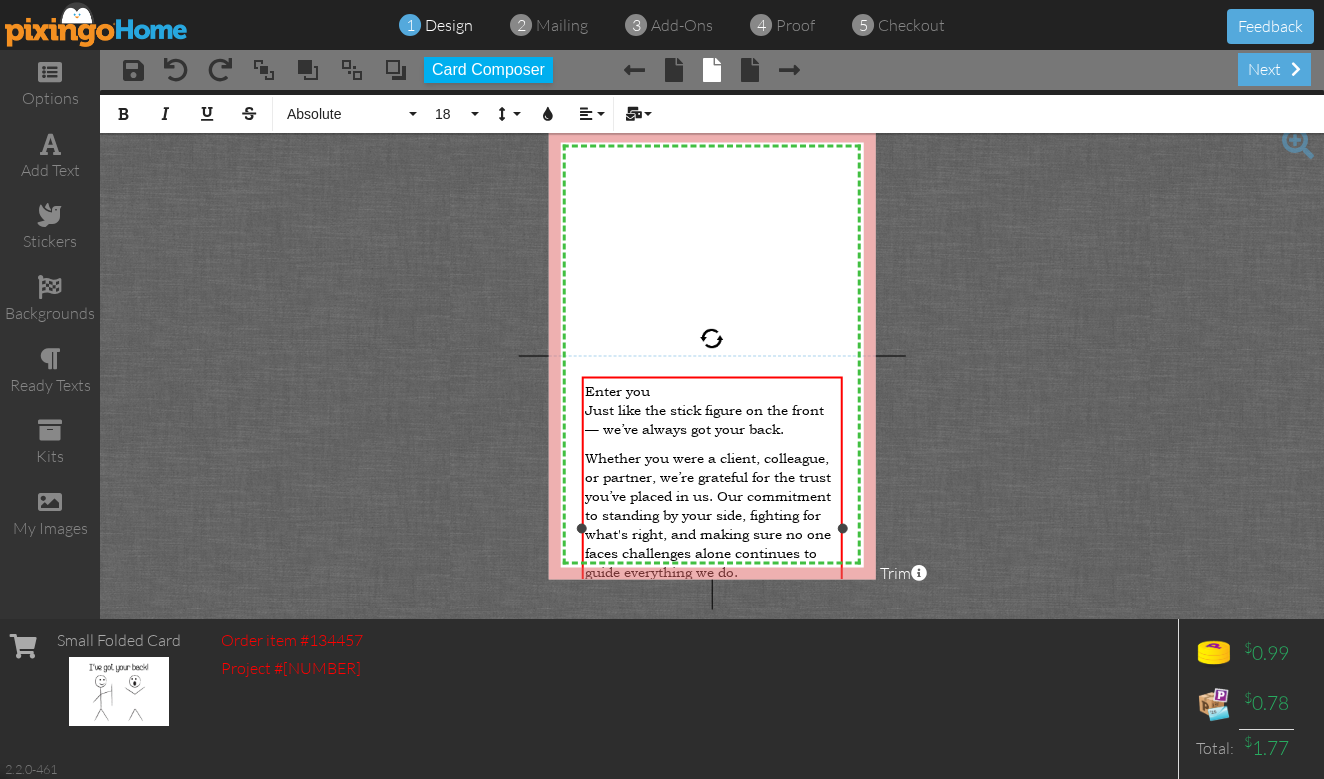 scroll, scrollTop: 6861, scrollLeft: 4, axis: both 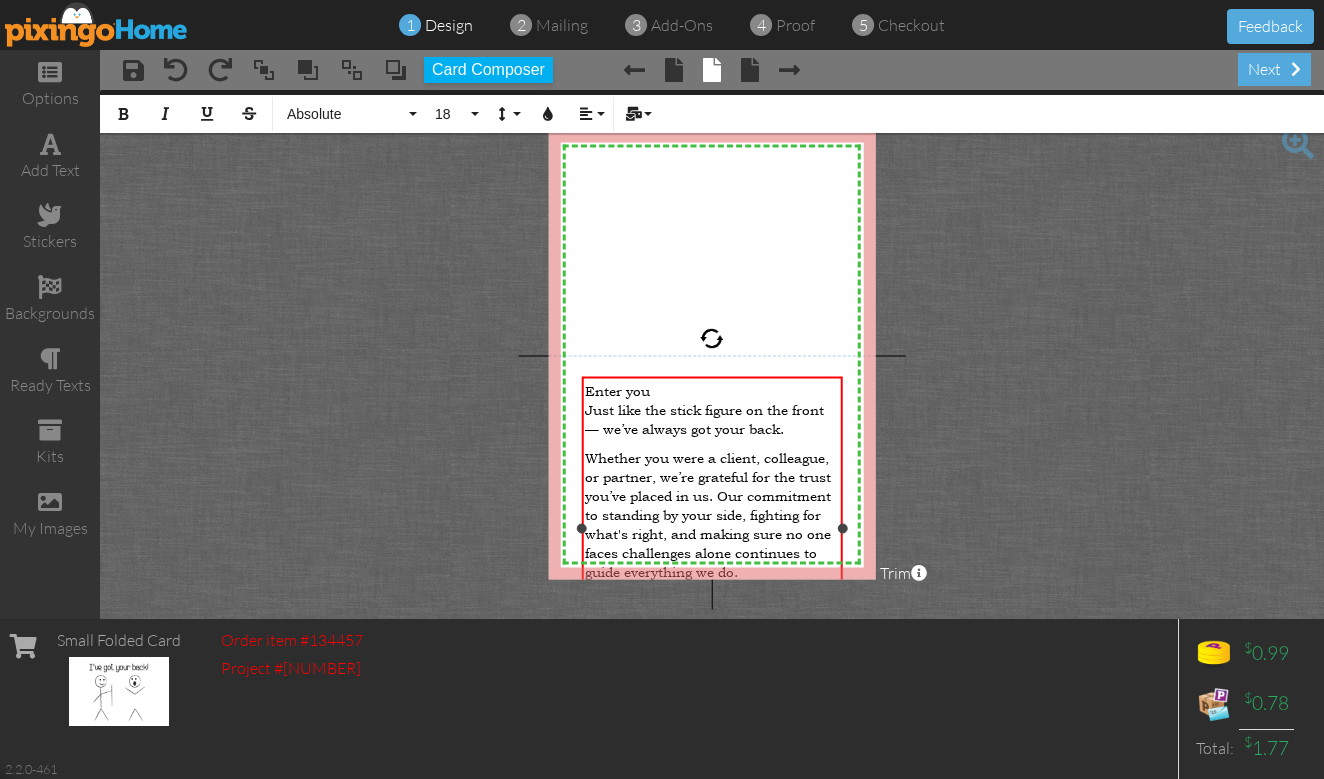 click on "Just like the stick figure on the front — we’ve always got your back." at bounding box center (704, 419) 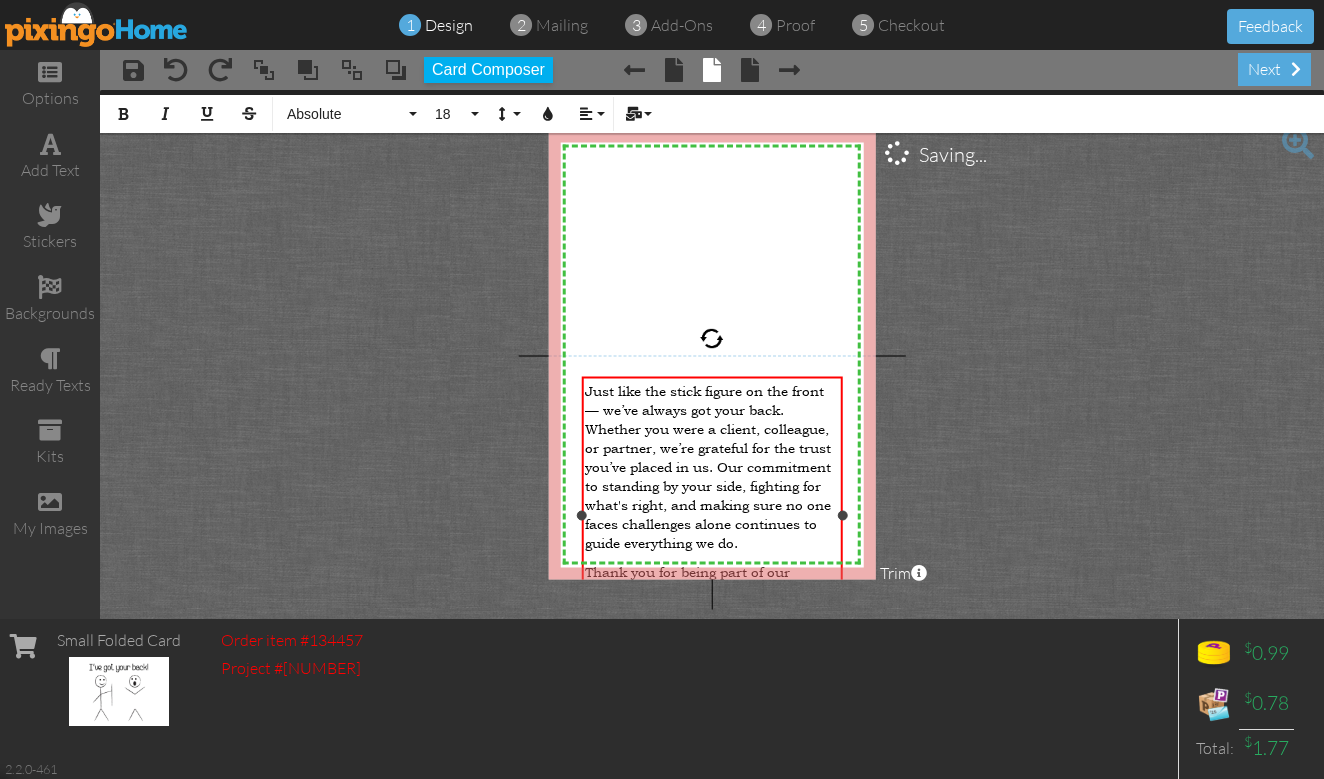 click on "Just like the stick figure on the front — we’ve always got your back." at bounding box center [704, 400] 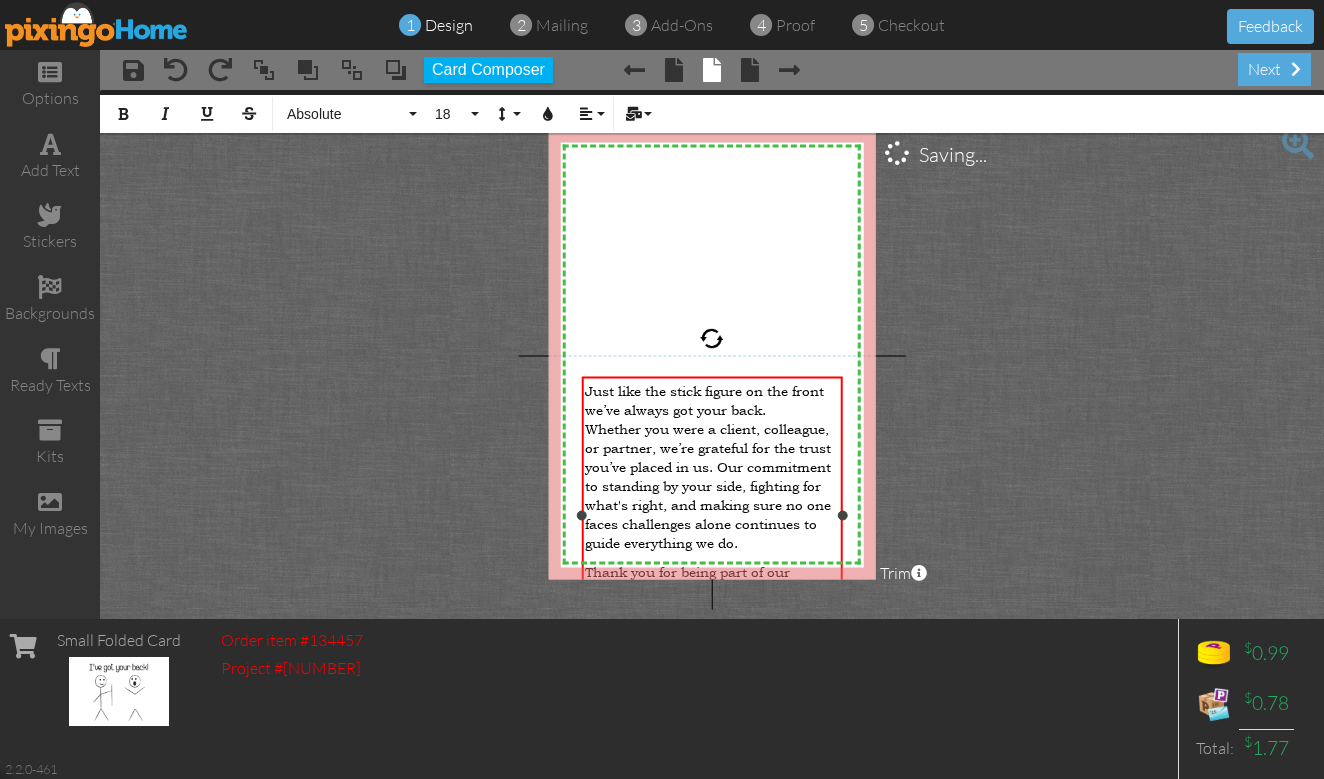 scroll, scrollTop: 0, scrollLeft: 0, axis: both 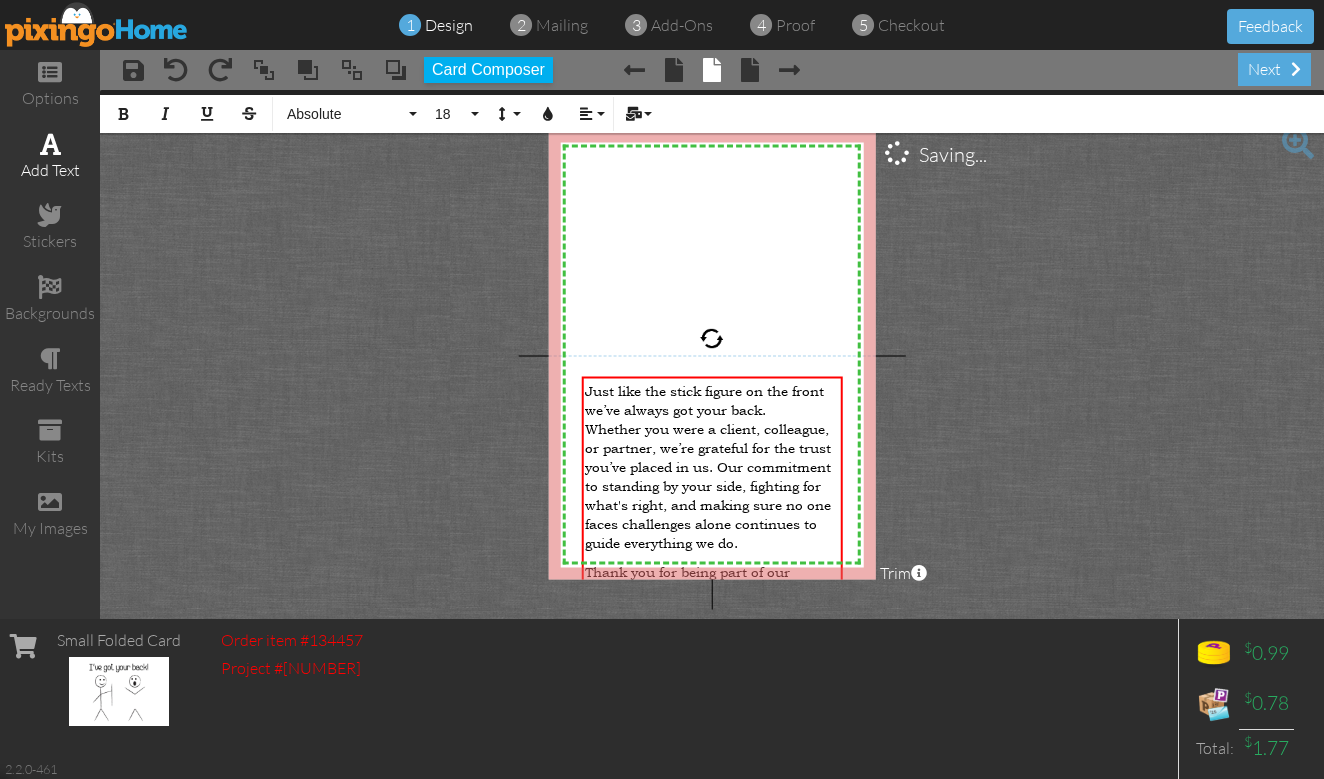 click on "add text" at bounding box center [50, 157] 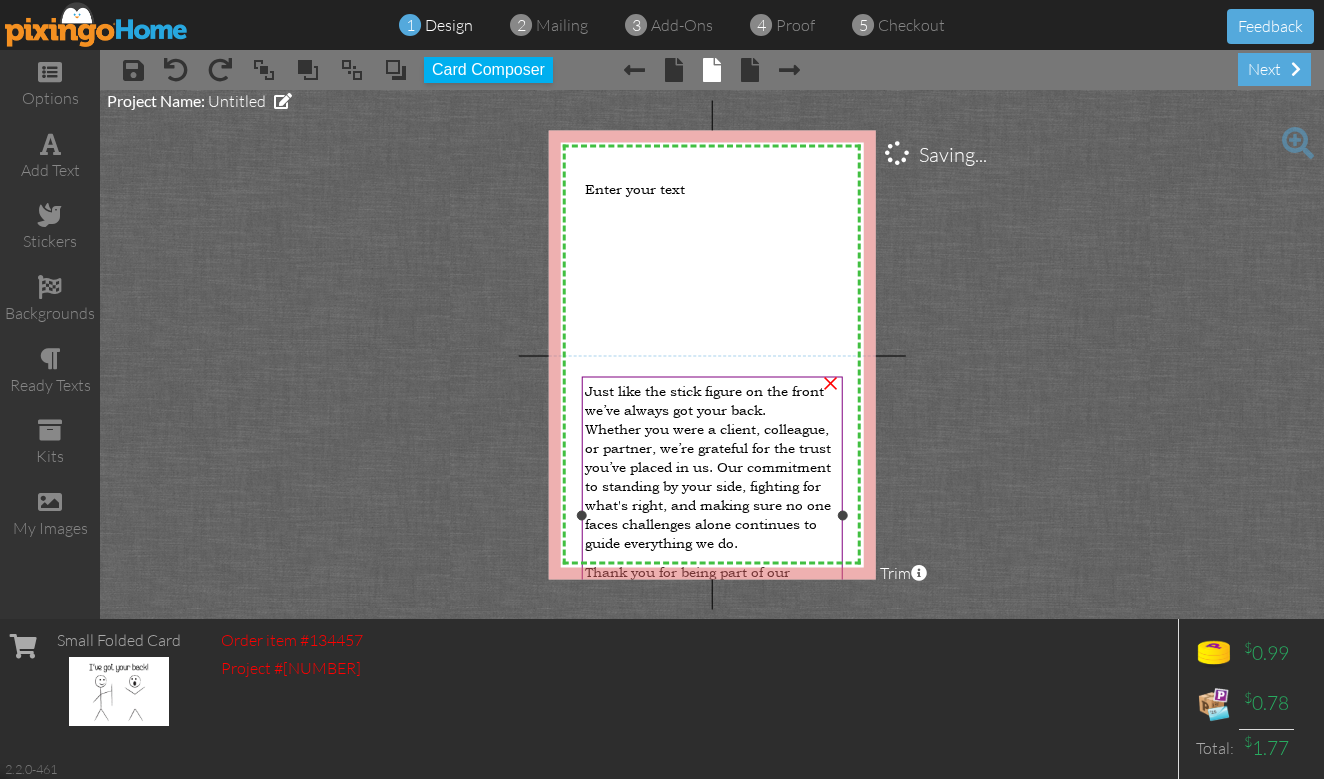 click on "Just like the stick figure on the front we’ve always got your back." at bounding box center (704, 400) 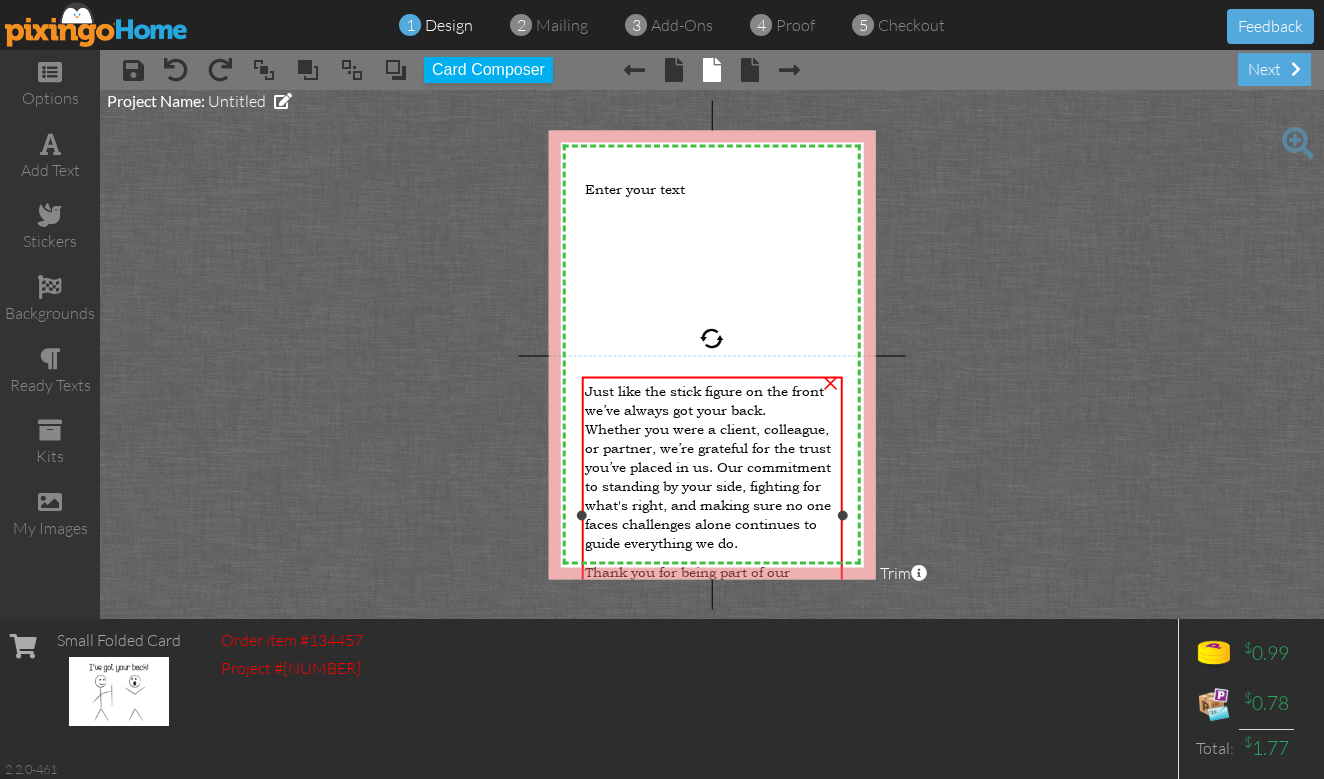 click on "Whether you were a client, colleague, or partner, we’re grateful for the trust you’ve placed in us. Our commitment to standing by your side, fighting for what's right, and making sure no one faces challenges alone continues to guide everything we do." at bounding box center (708, 485) 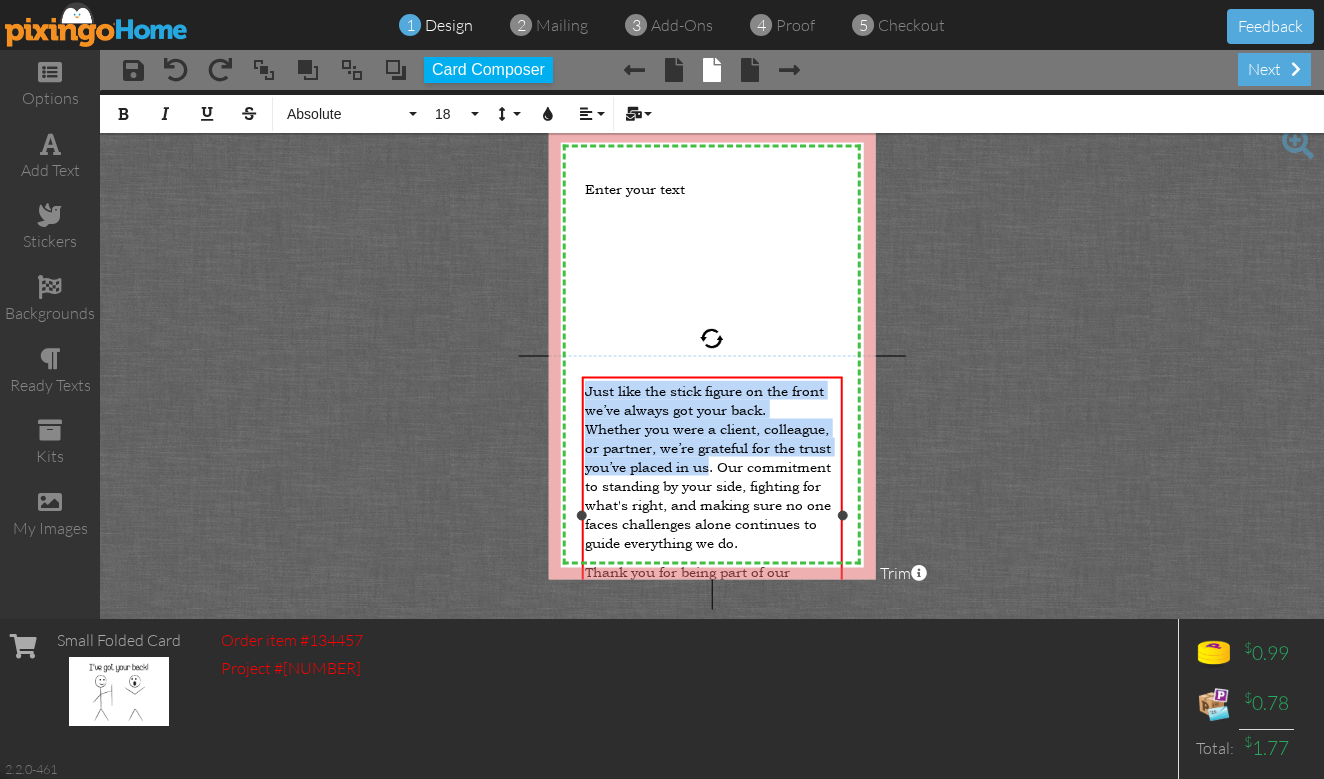 drag, startPoint x: 711, startPoint y: 451, endPoint x: 584, endPoint y: 389, distance: 141.32587 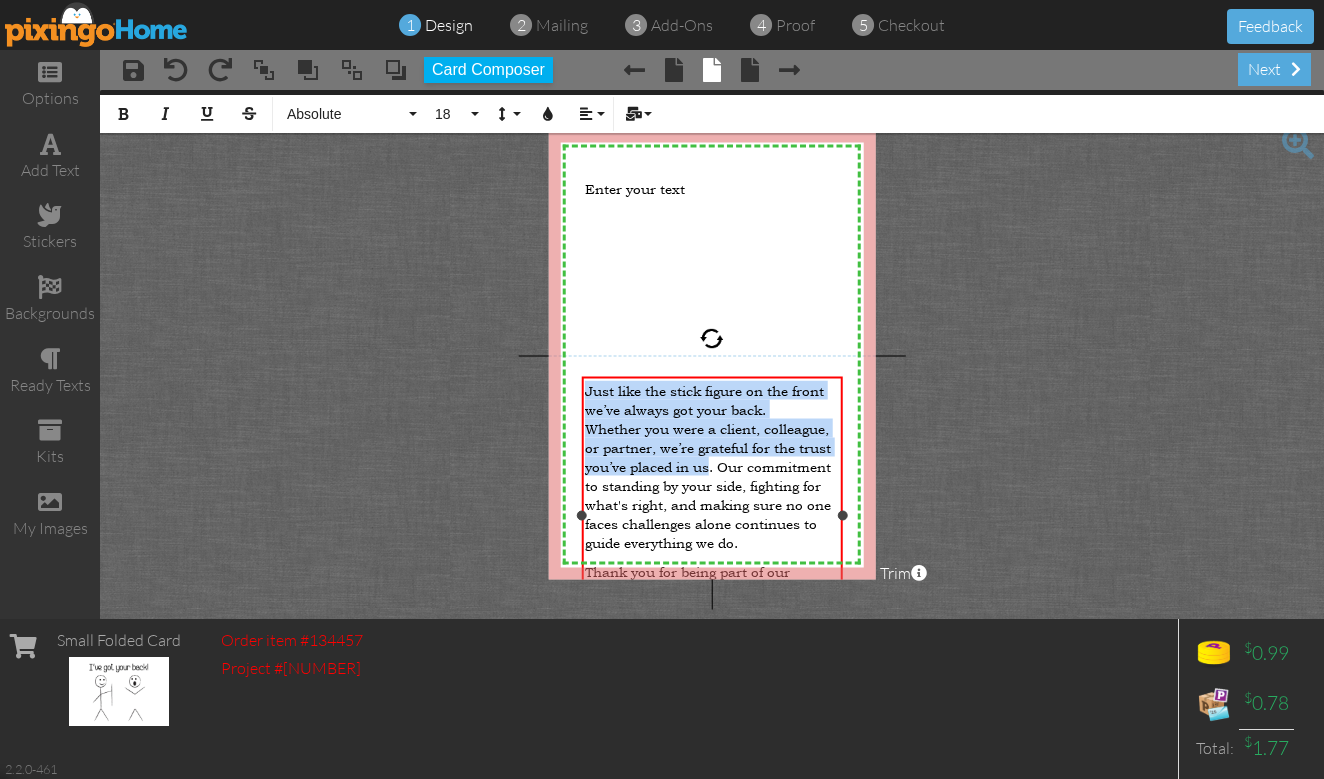 click on "Whether you were a [ROLE], [ROLE], or [ROLE], we’re grateful for the trust you’ve placed in us. Our commitment to standing by your side, fighting for what's right, and making sure no one faces challenges alone continues to guide everything we do. Thank you for being part of our journey. Here’s to always having each other’s backs — in and out of the courtroom. With appreciation, r text" at bounding box center [711, 538] 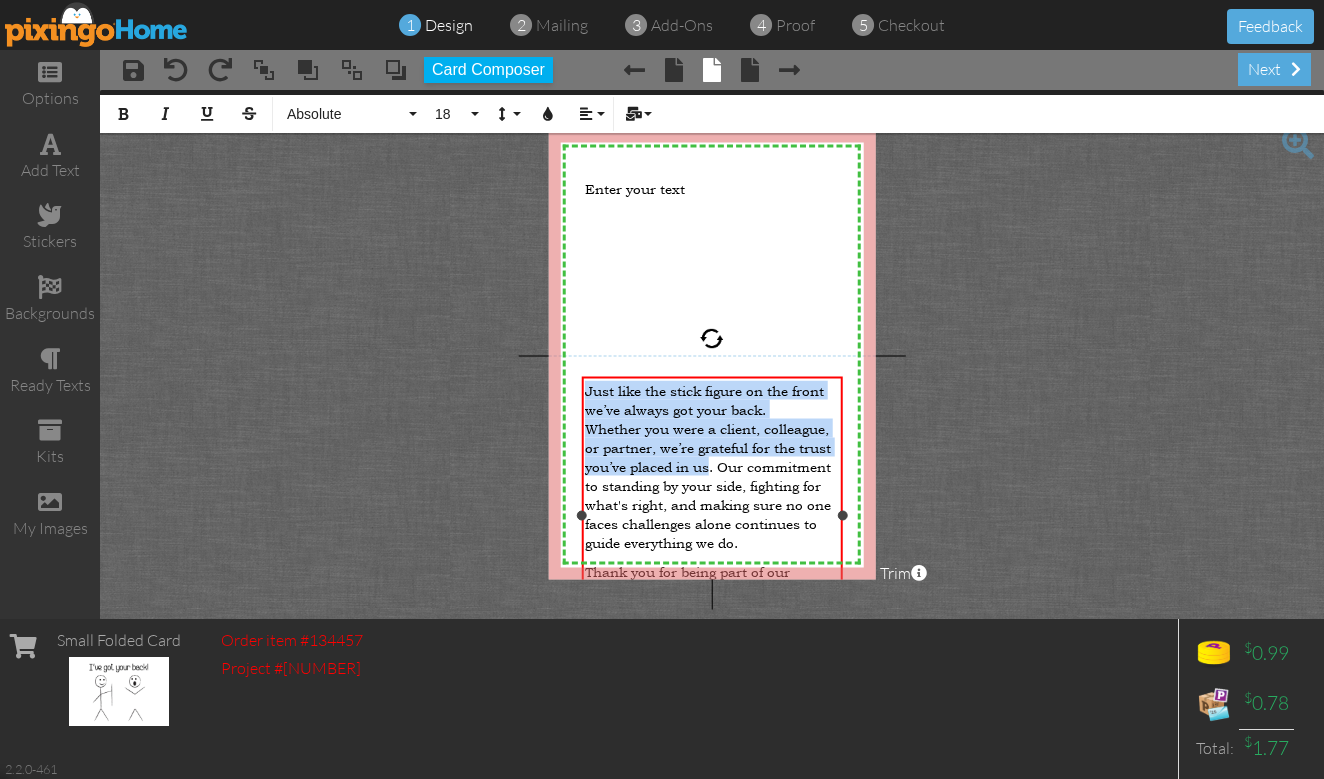 type 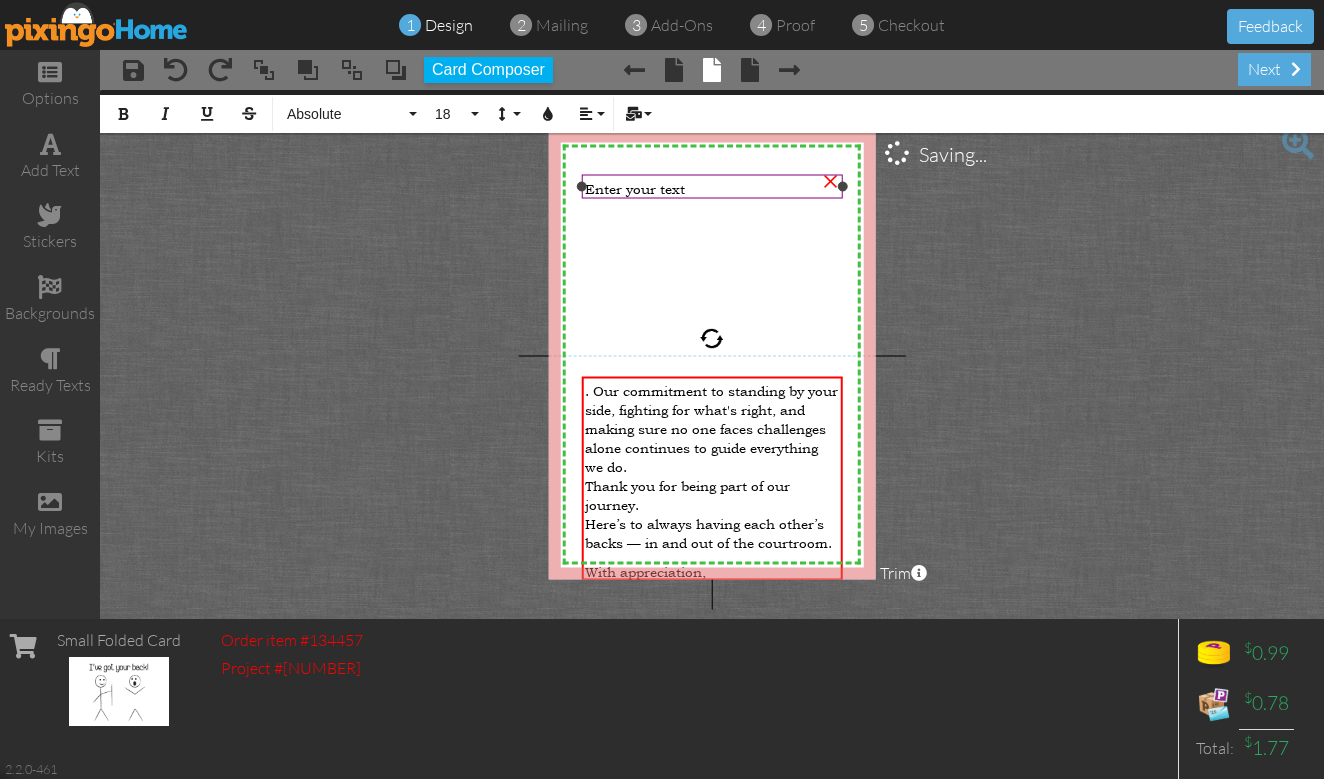 click on "Enter your text" at bounding box center (635, 188) 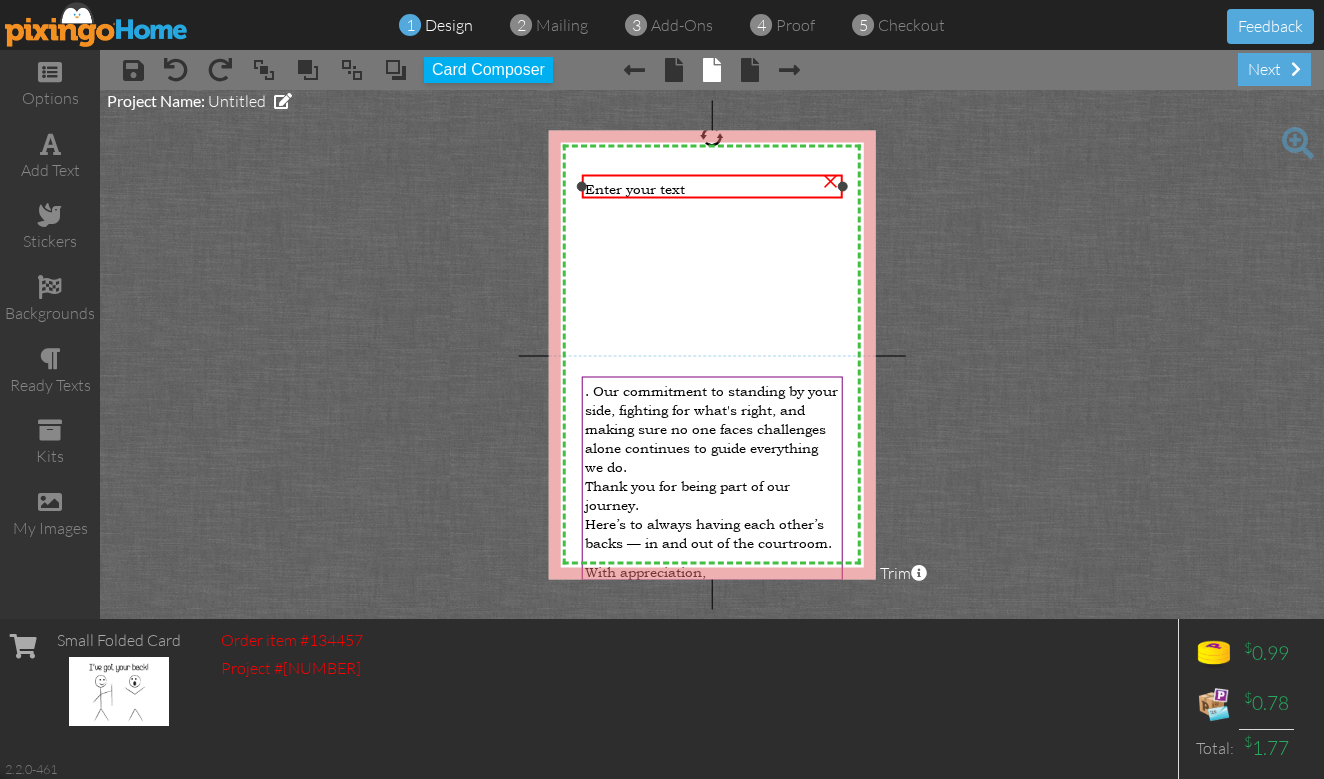 click on "Enter your text" at bounding box center [635, 188] 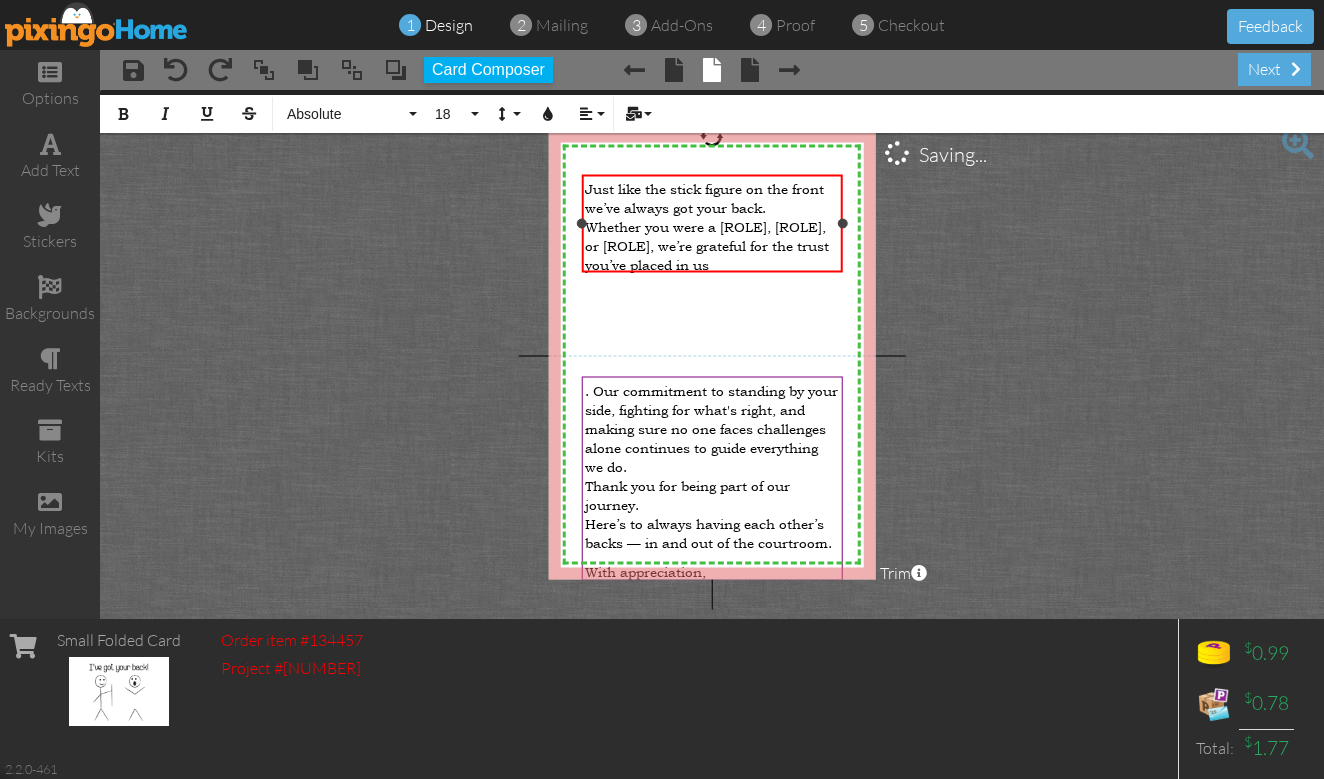scroll, scrollTop: 2735, scrollLeft: 7, axis: both 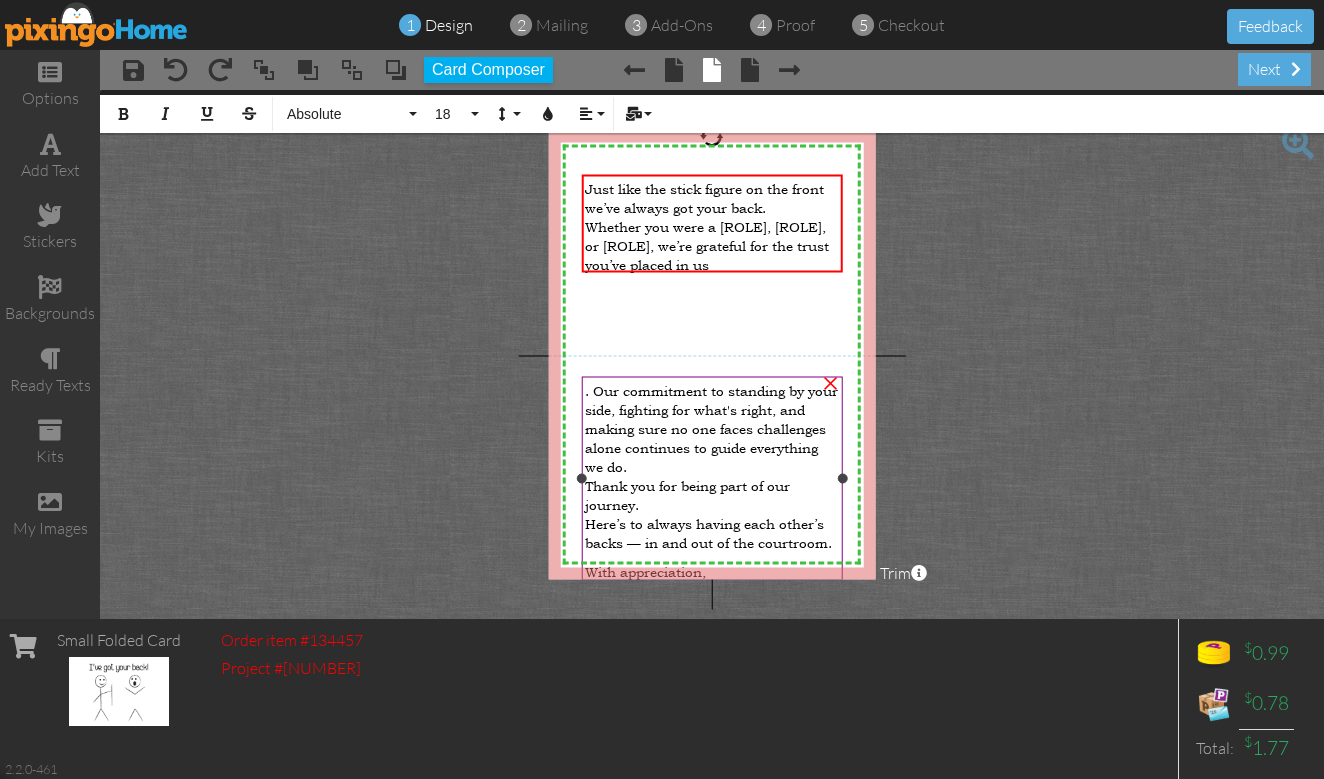 click on ". Our commitment to standing by your side, fighting for what's right, and making sure no one faces challenges alone continues to guide everything we do." at bounding box center (711, 428) 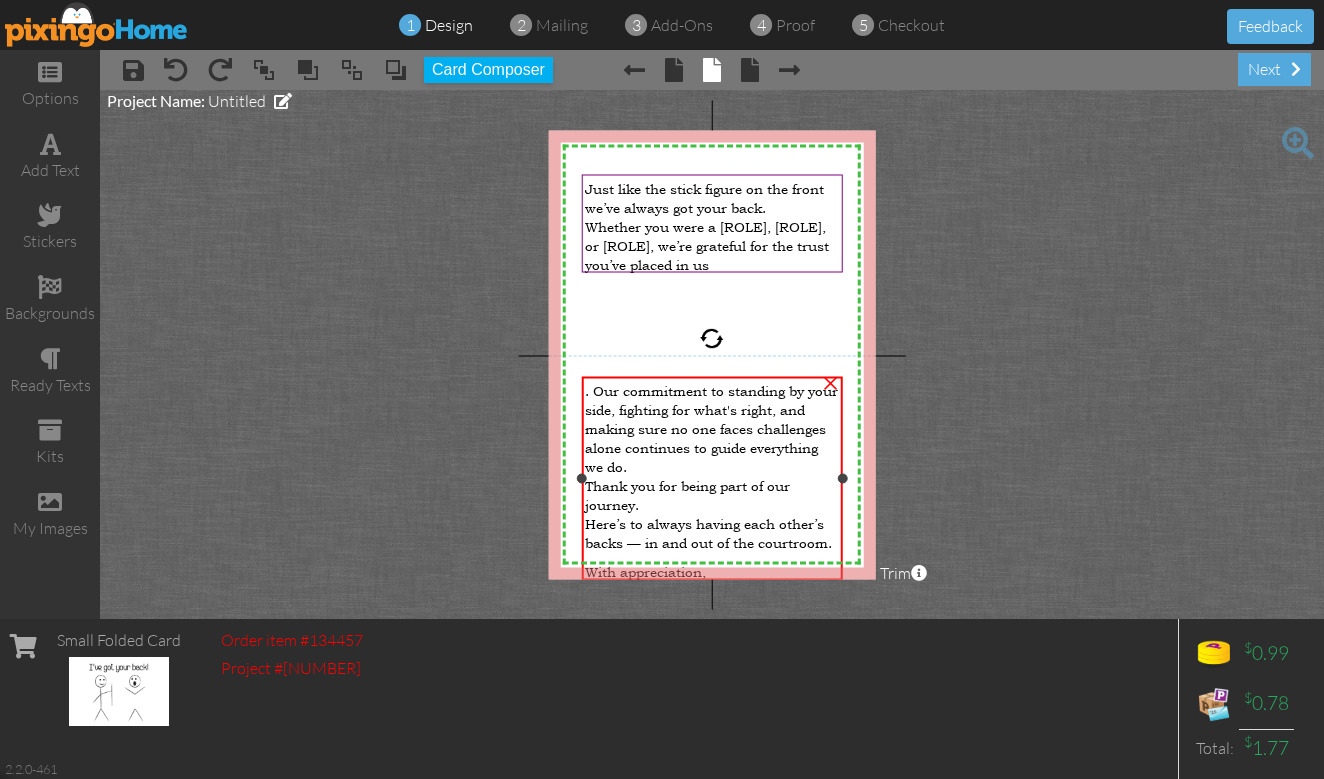 click on ". Our commitment to standing by your side, fighting for what's right, and making sure no one faces challenges alone continues to guide everything we do." at bounding box center (711, 428) 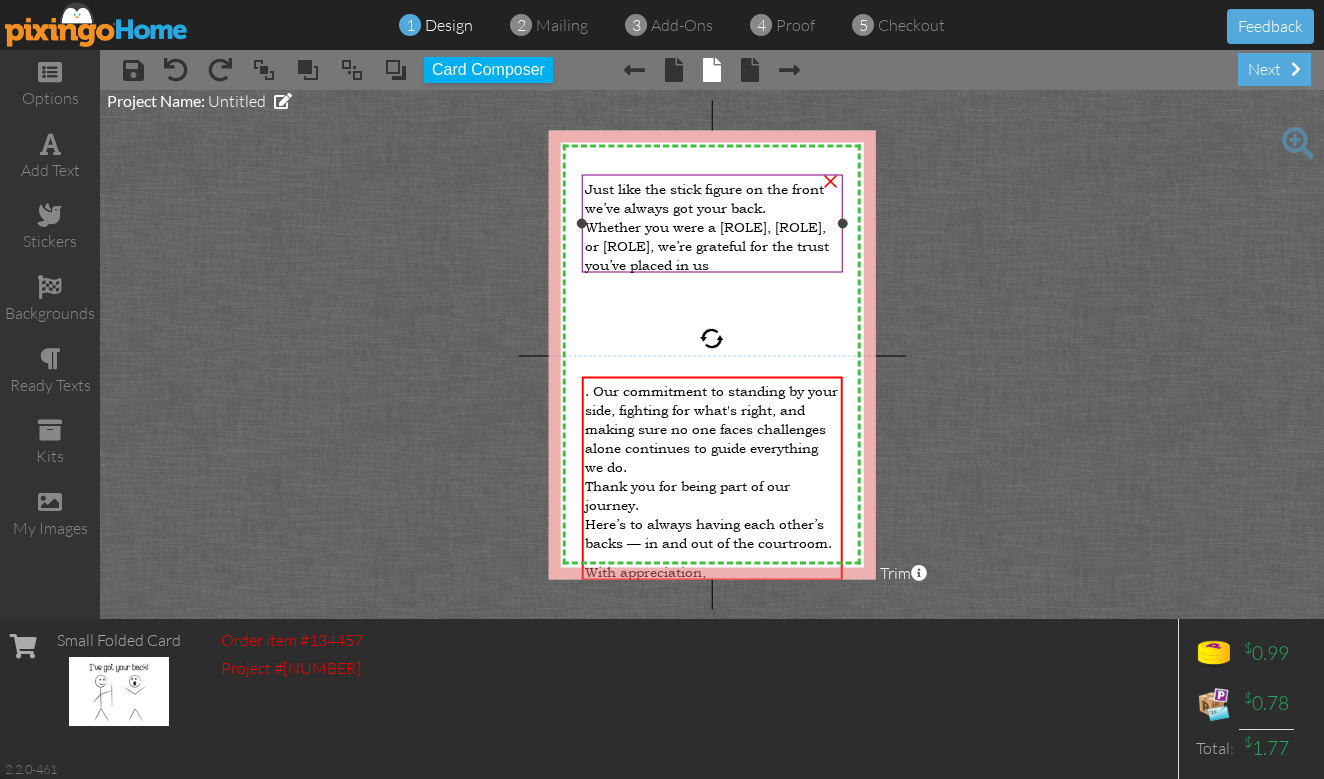 click on "Whether you were a [ROLE], [ROLE], or [ROLE], we’re grateful for the trust you’ve placed in us" at bounding box center (707, 245) 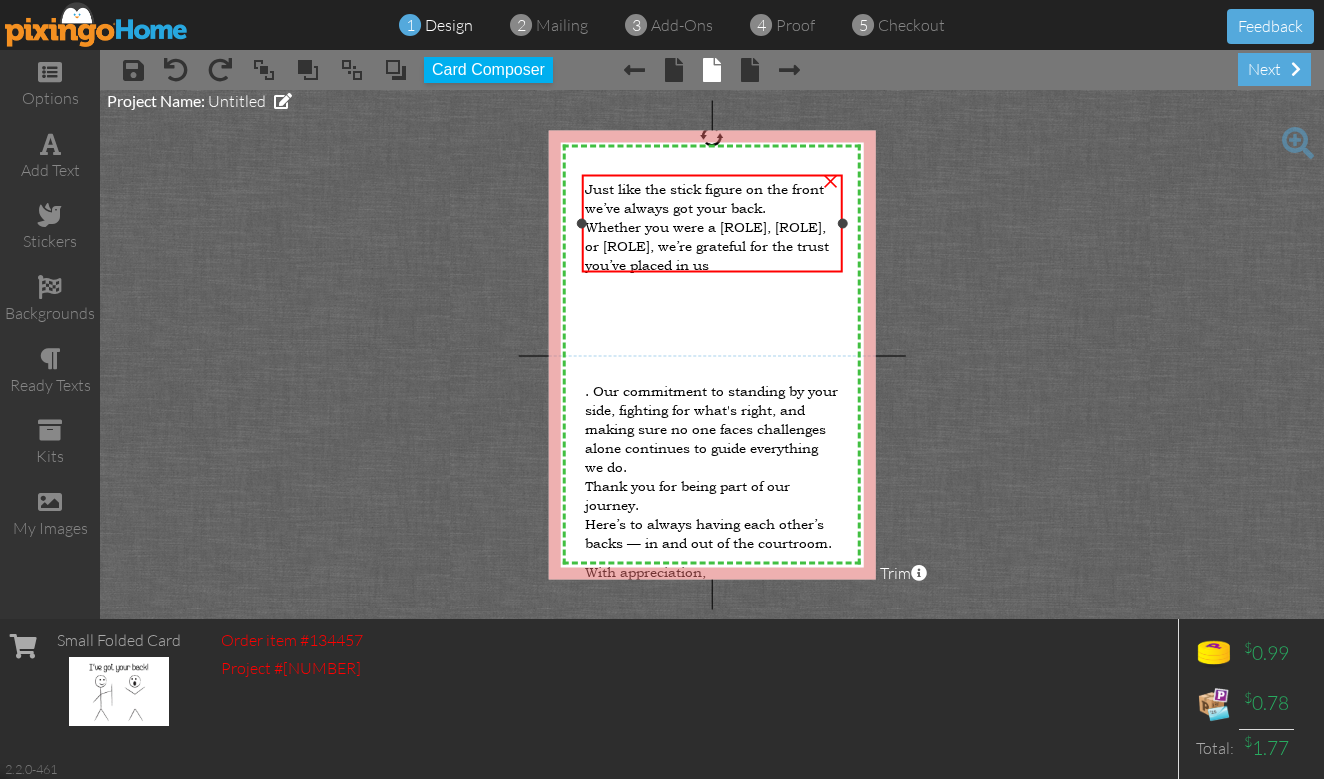 click on "Whether you were a [ROLE], [ROLE], or [ROLE], we’re grateful for the trust you’ve placed in us" at bounding box center [712, 245] 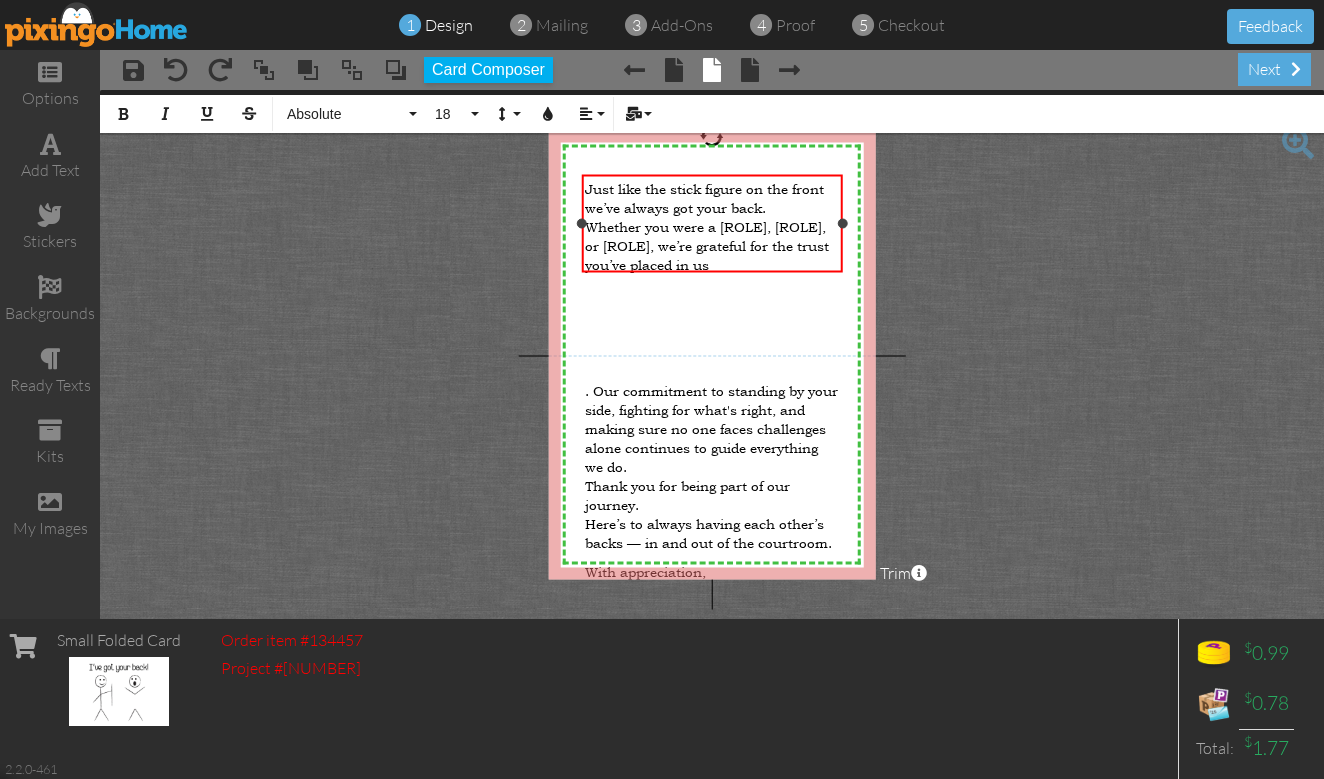 click on "Whether you were a [ROLE], [ROLE], or [ROLE], we’re grateful for the trust you’ve placed in us" at bounding box center (712, 245) 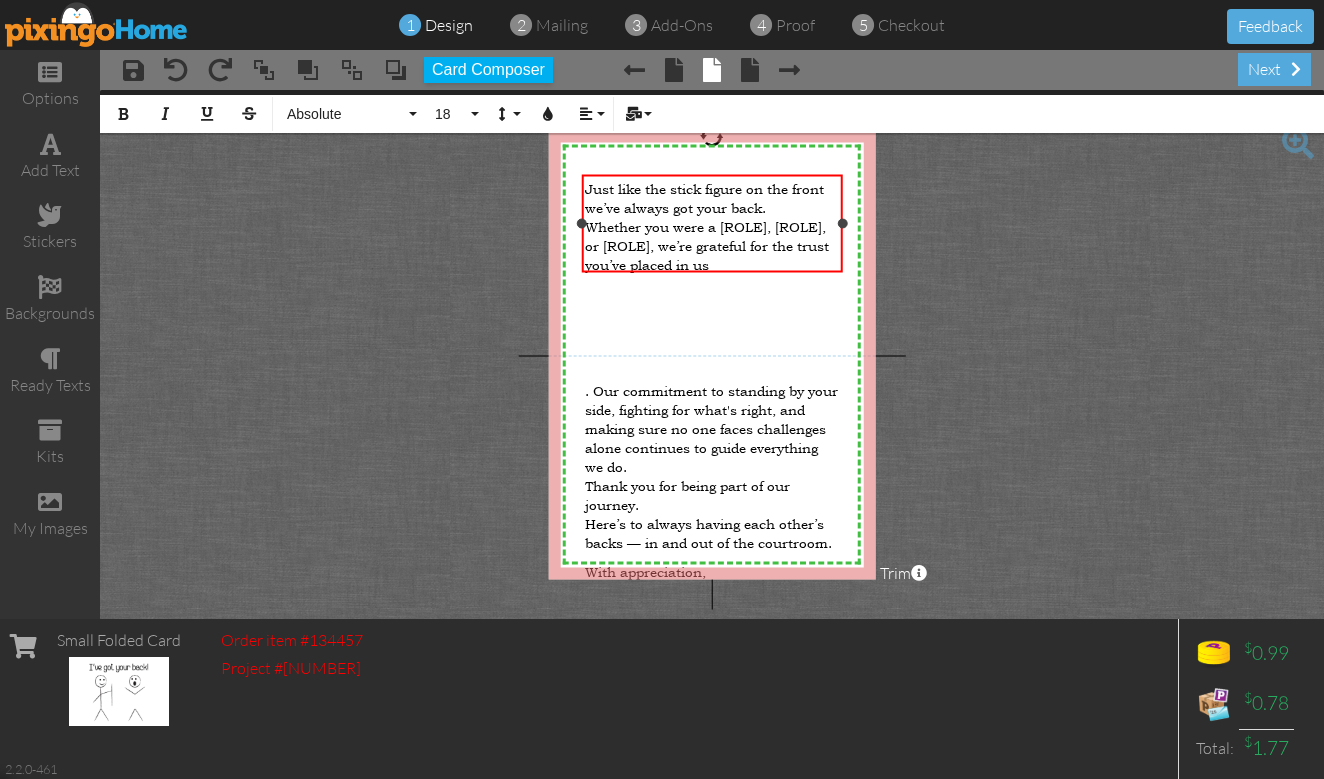 type 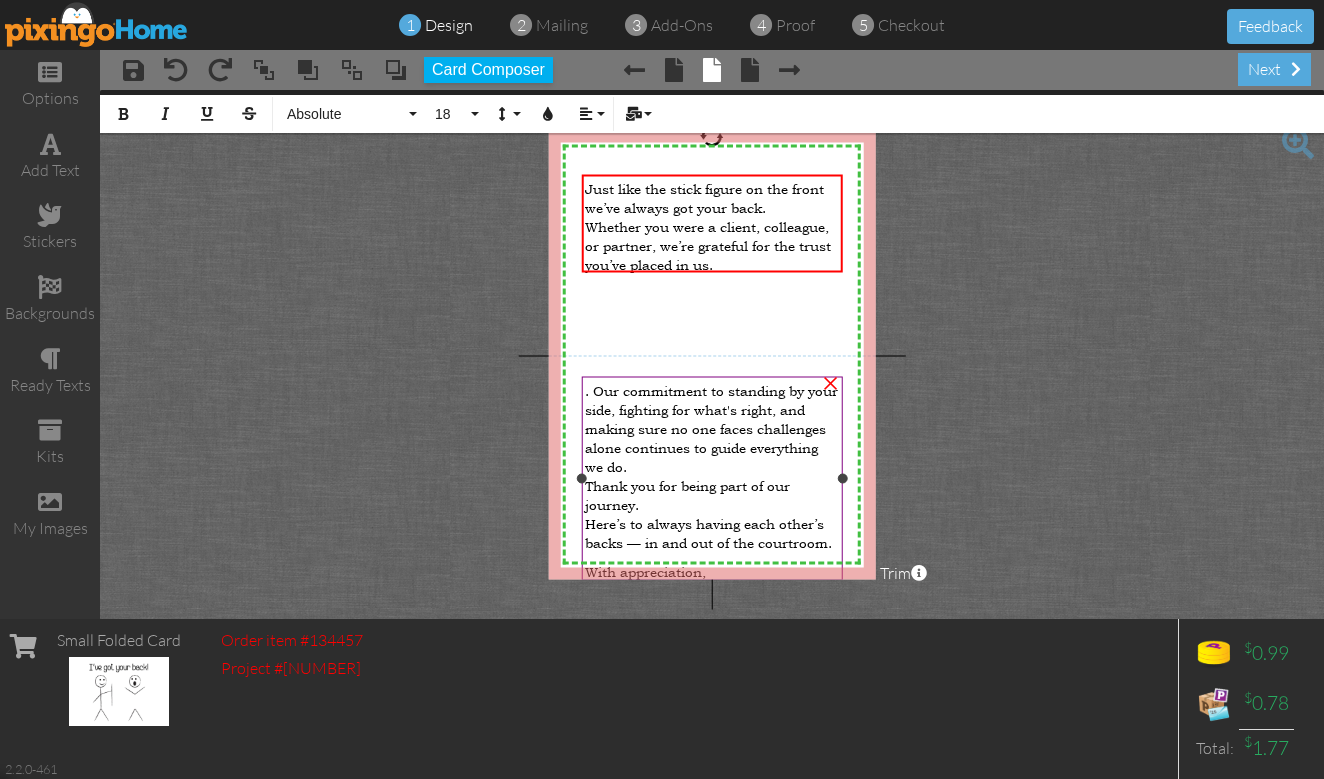 click on ". Our commitment to standing by your side, fighting for what's right, and making sure no one faces challenges alone continues to guide everything we do." at bounding box center [711, 428] 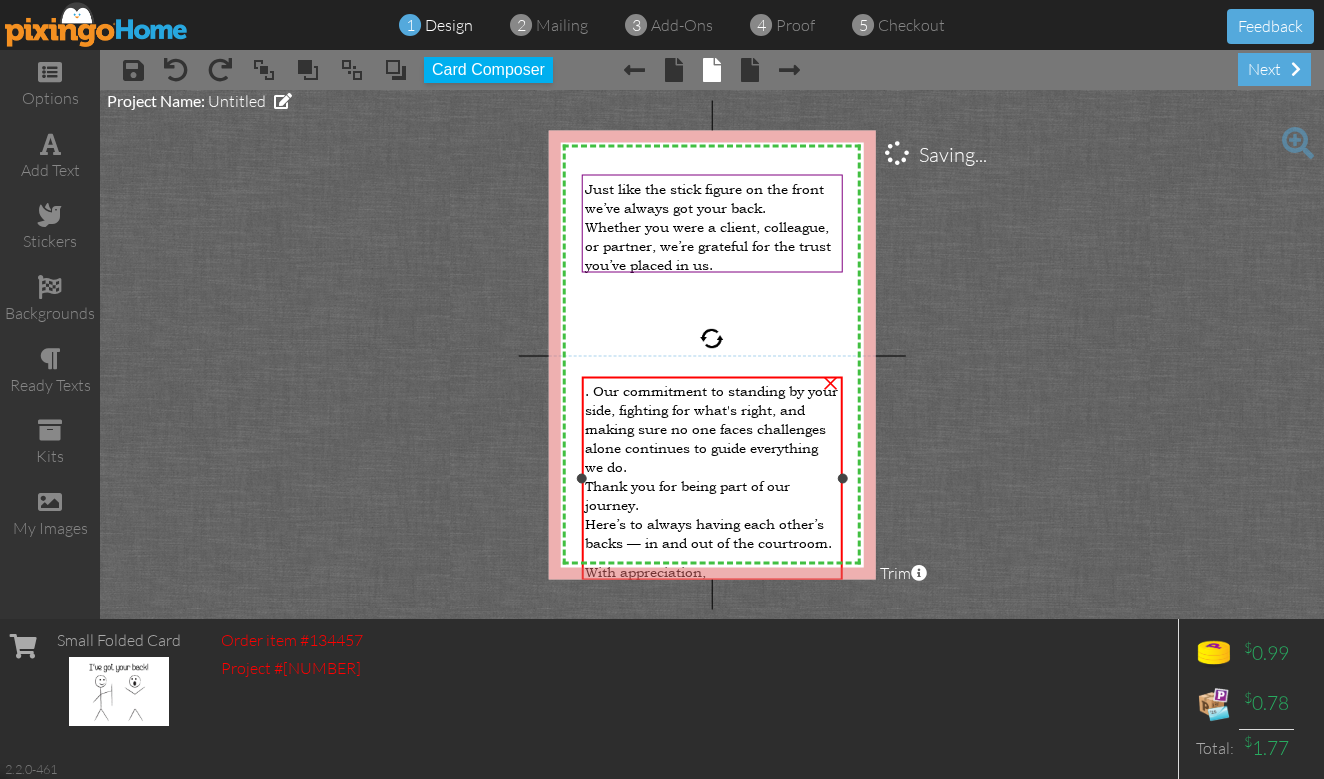 click on "Thank you for being part of our journey." at bounding box center [687, 495] 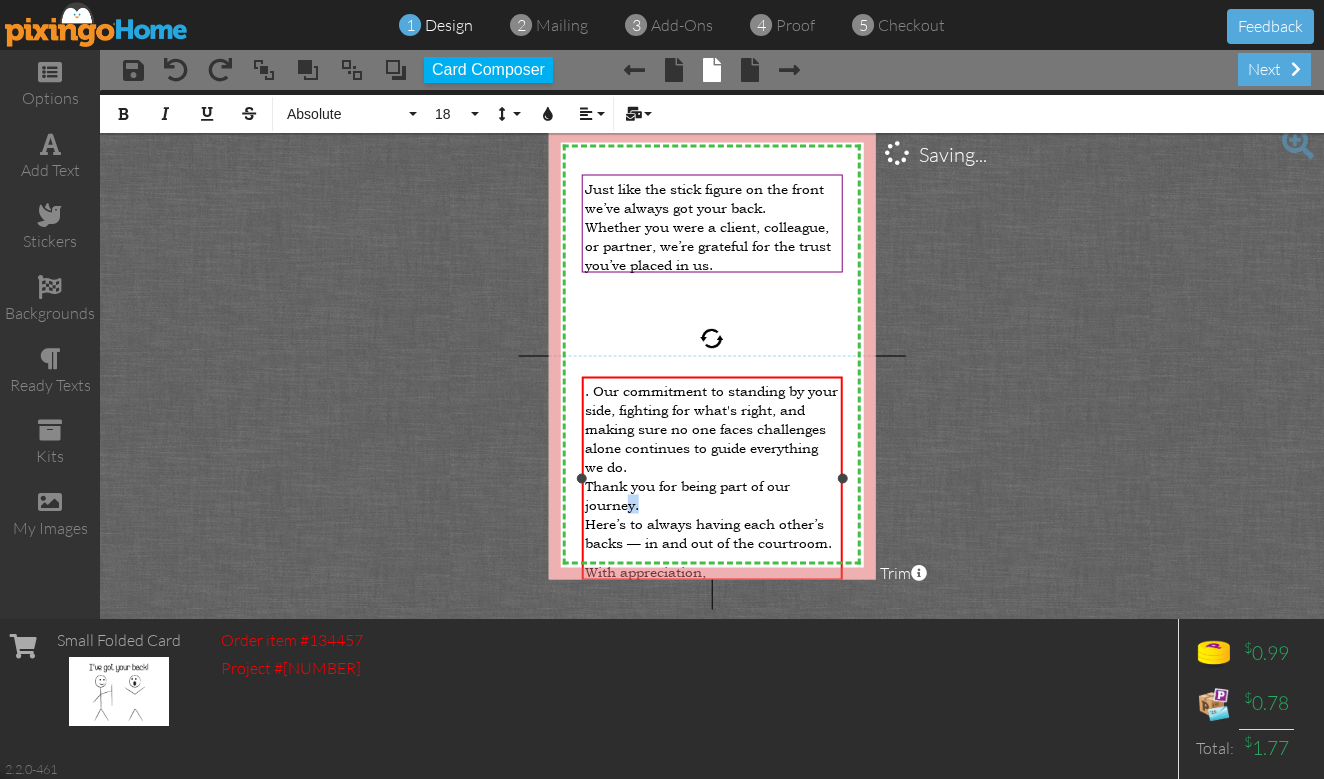 drag, startPoint x: 641, startPoint y: 486, endPoint x: 626, endPoint y: 485, distance: 15.033297 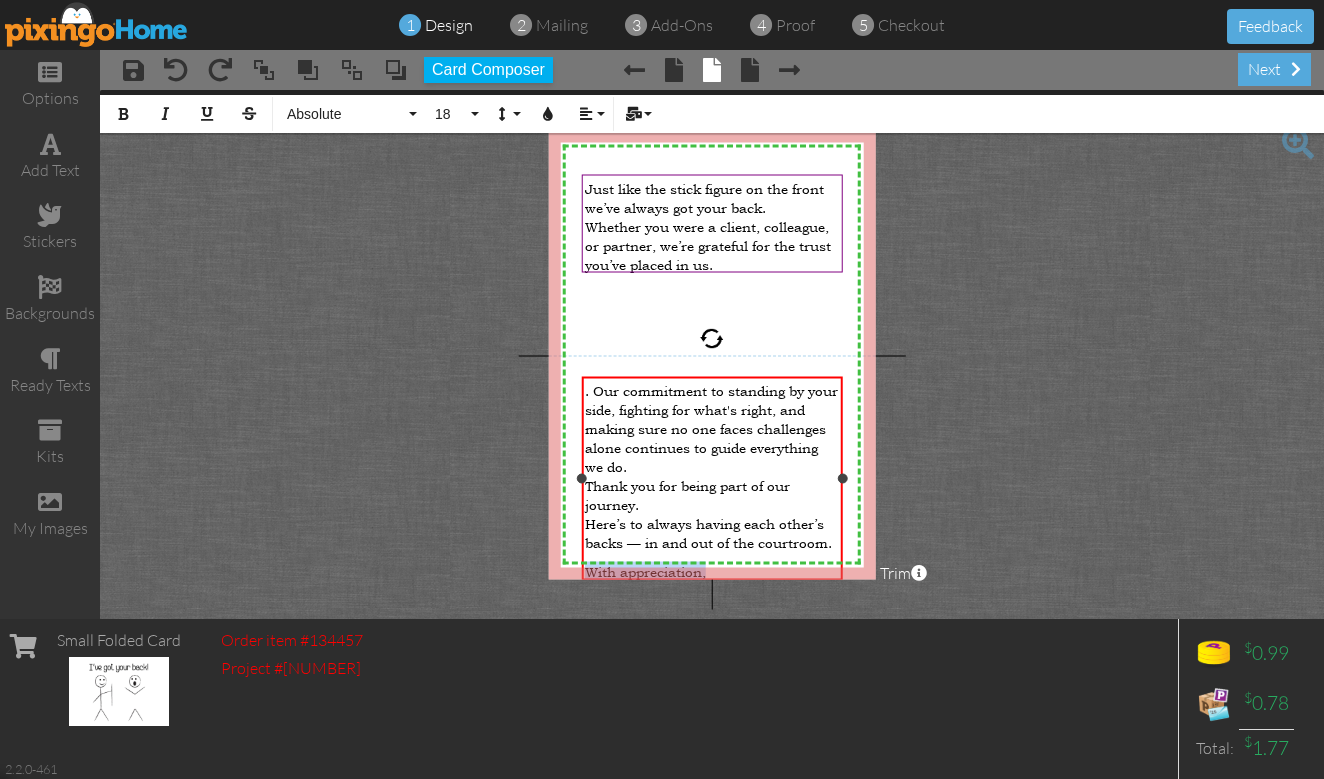 drag, startPoint x: 711, startPoint y: 541, endPoint x: 589, endPoint y: 542, distance: 122.0041 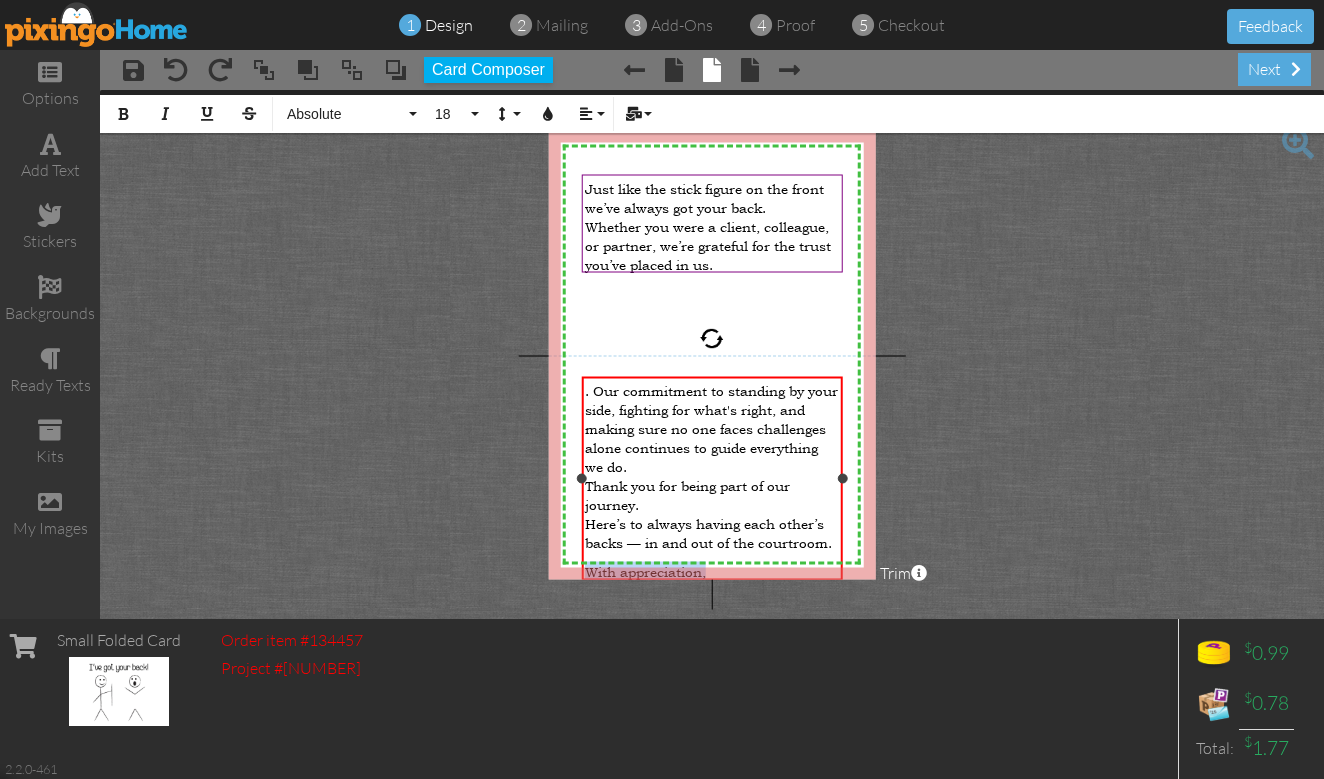 click on "With appreciation," at bounding box center (712, 571) 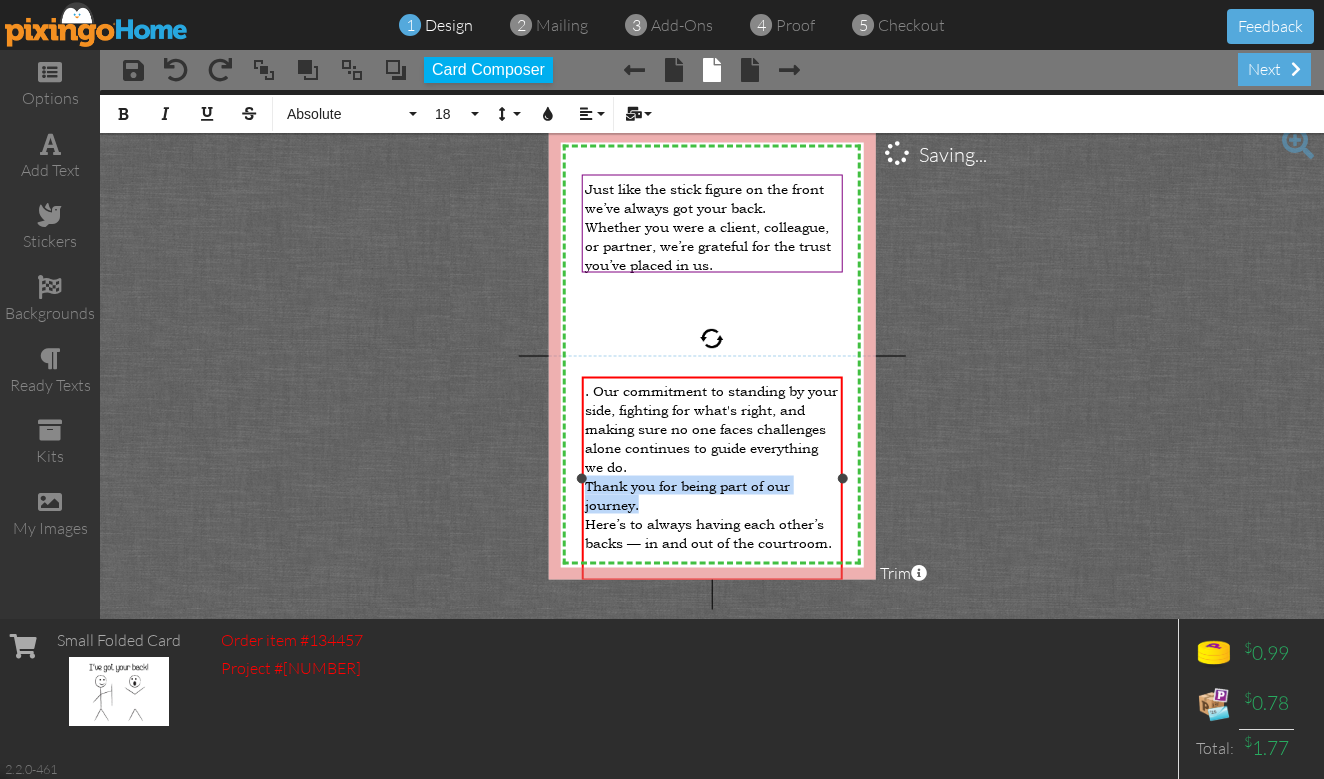 drag, startPoint x: 642, startPoint y: 488, endPoint x: 587, endPoint y: 467, distance: 58.872746 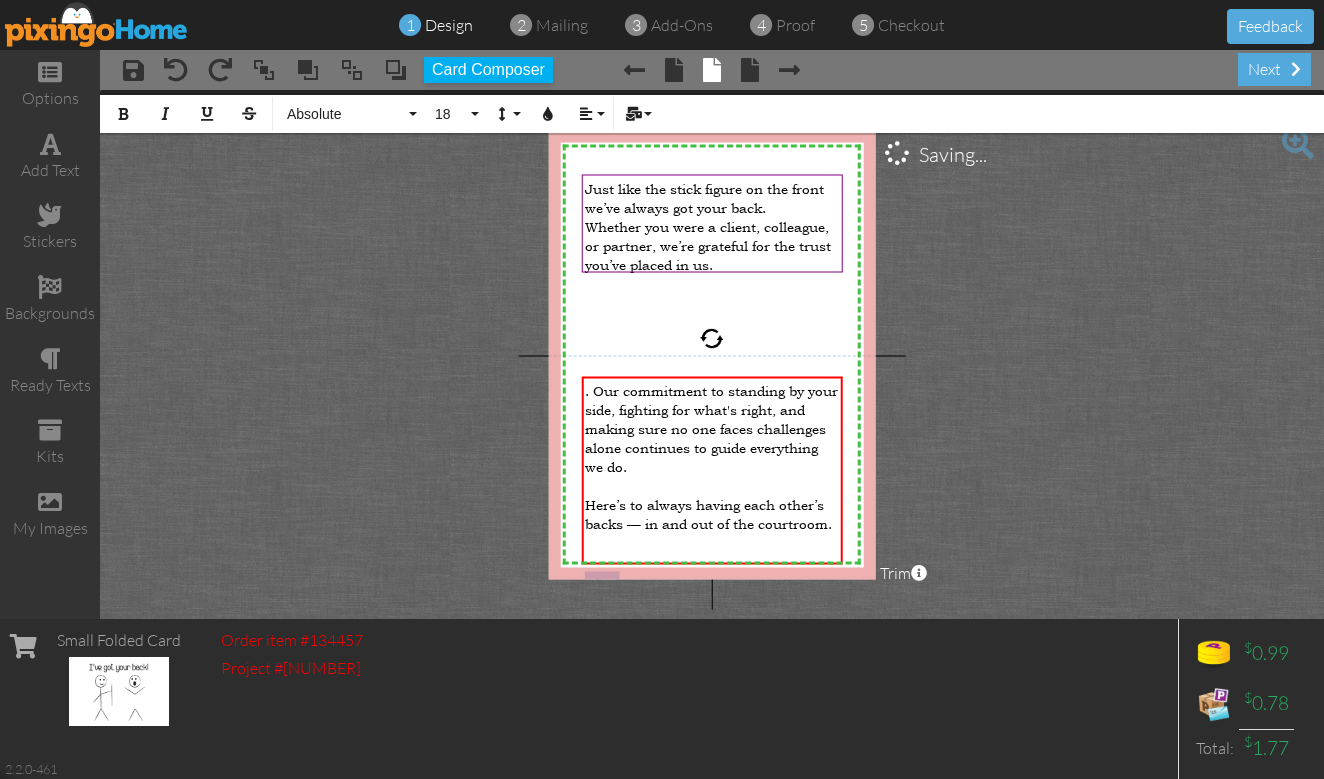 drag, startPoint x: 644, startPoint y: 556, endPoint x: 569, endPoint y: 551, distance: 75.16648 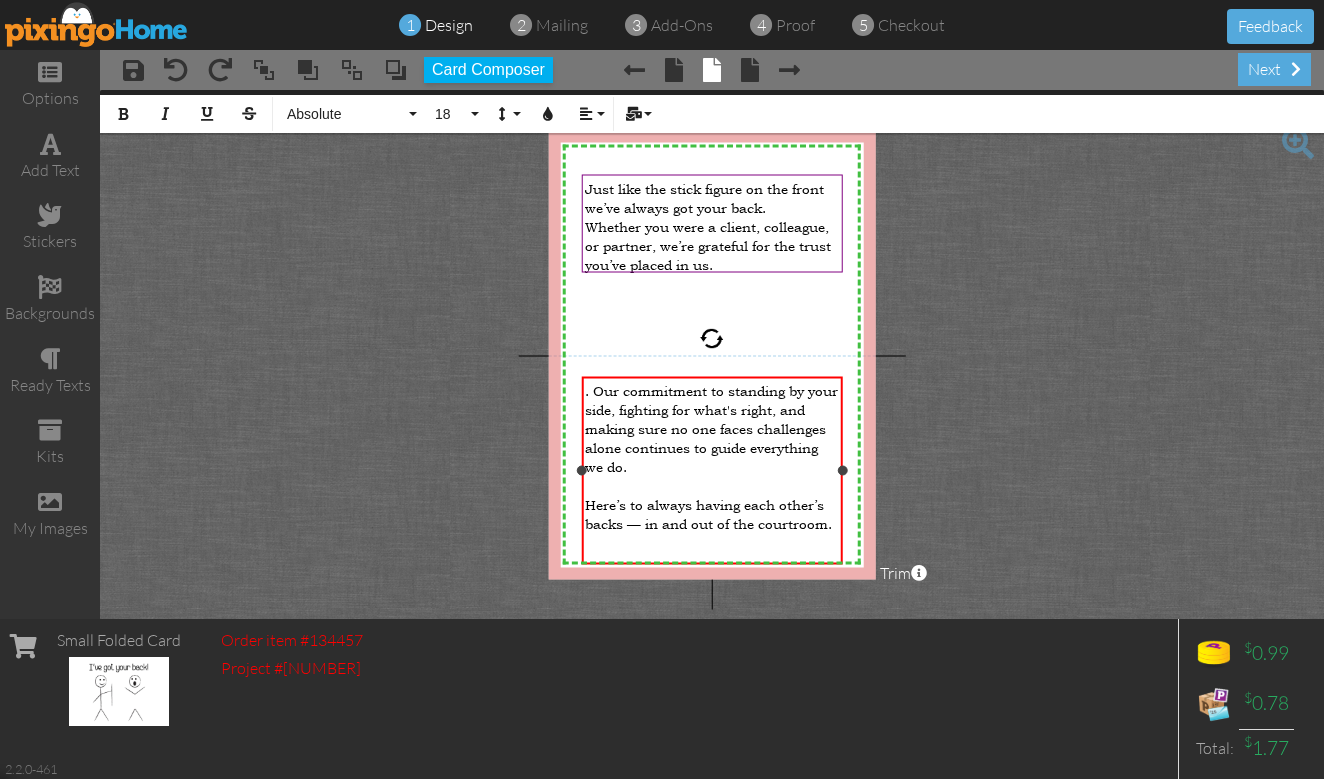 click on "Here’s to always having each other’s backs — in and out of the courtroom." at bounding box center (708, 514) 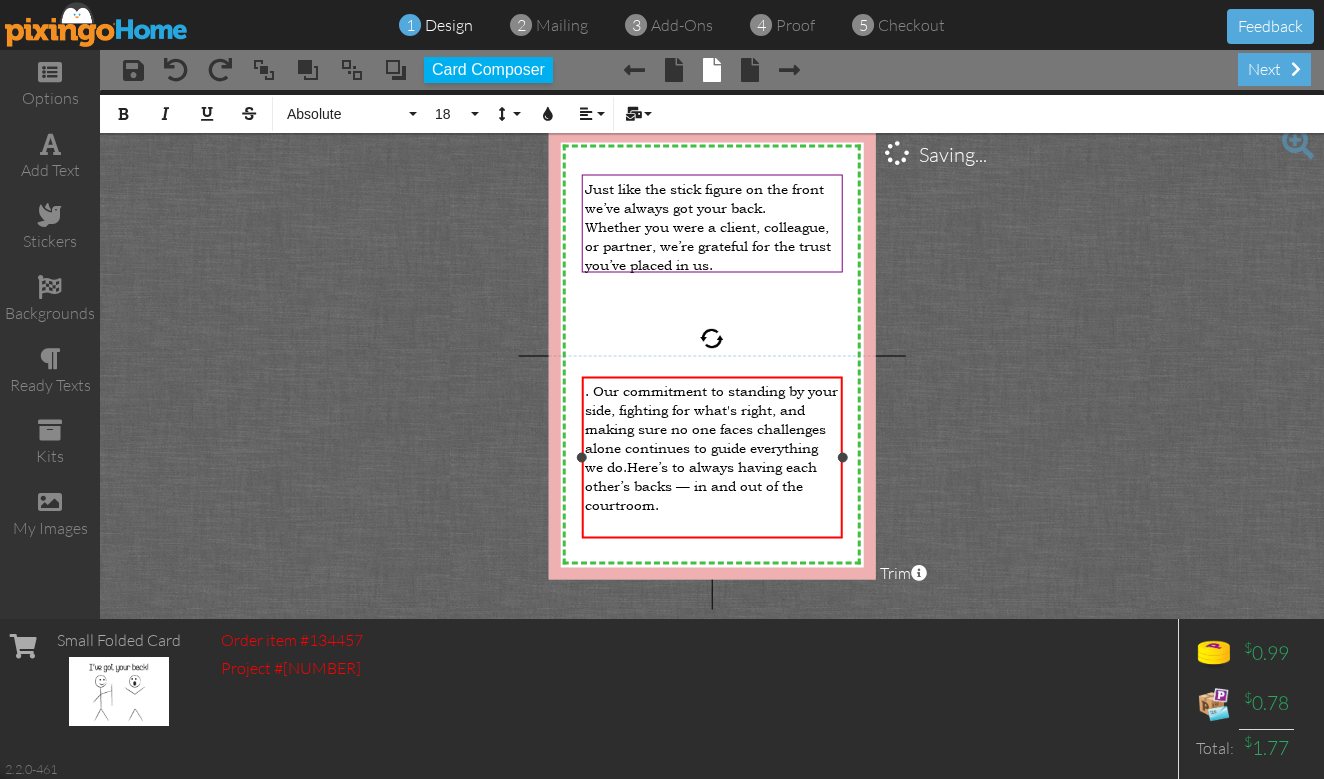 click on "Here’s to always having each other’s backs — in and out of the courtroom." at bounding box center [701, 485] 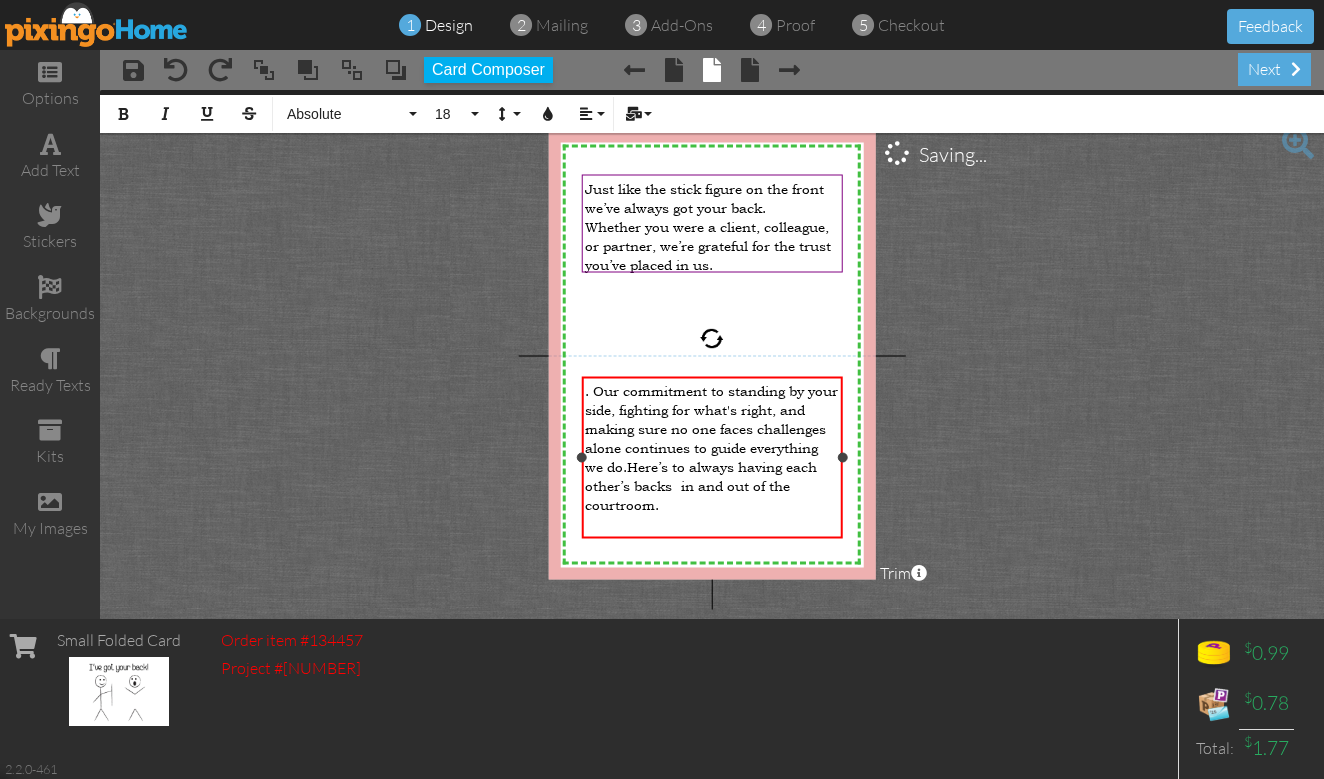 click on "​" at bounding box center (712, 523) 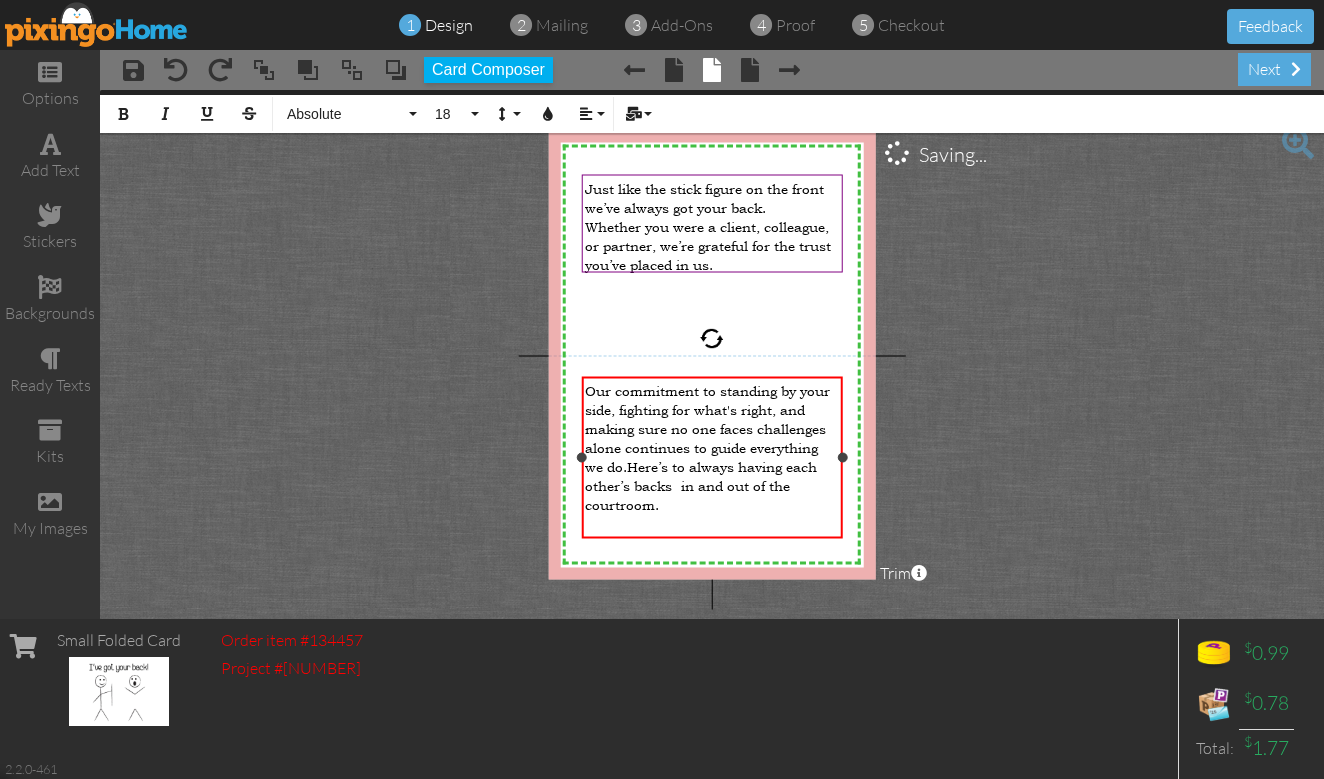click on "Our commitment to standing by your side, fighting for what's right, and making sure no one faces challenges alone continues to guide everything we do. Here’s to always having each other’s backs in and out of the courtroom." at bounding box center [712, 447] 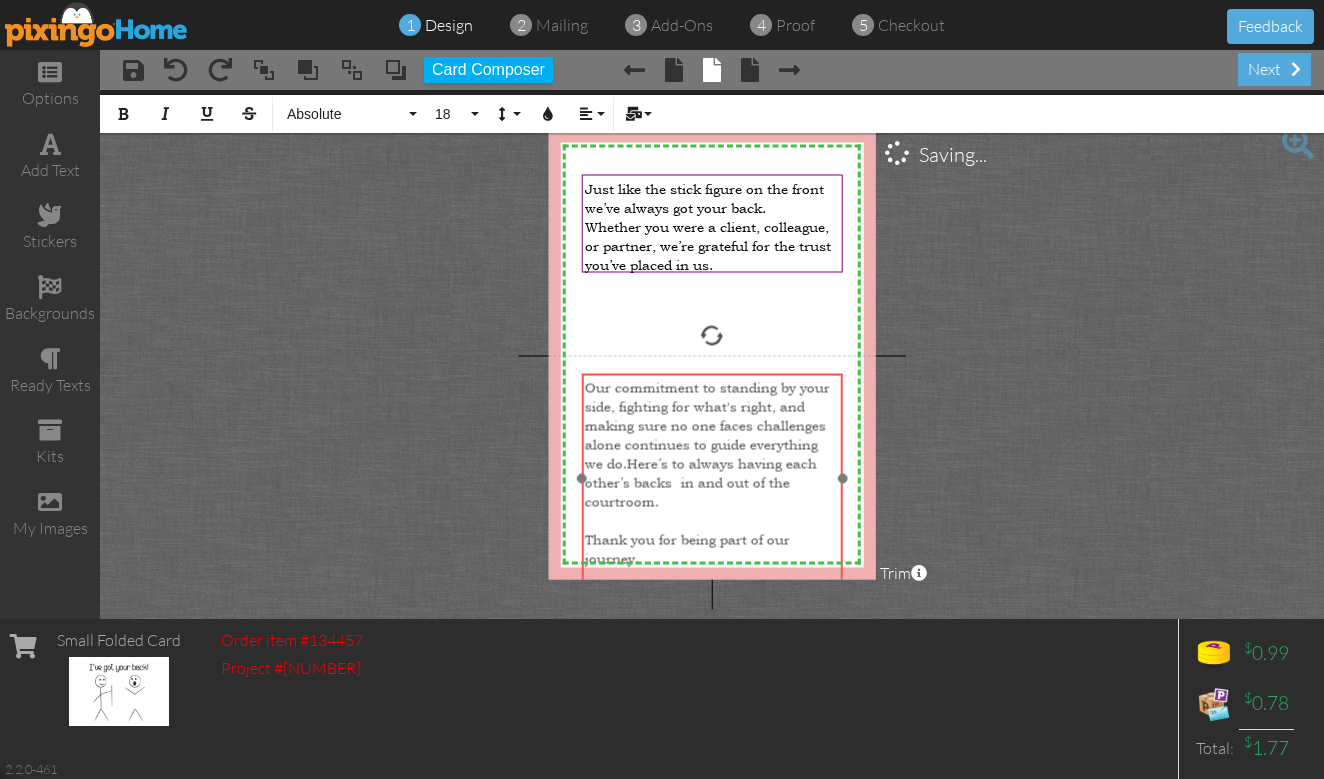 scroll, scrollTop: 178, scrollLeft: 4, axis: both 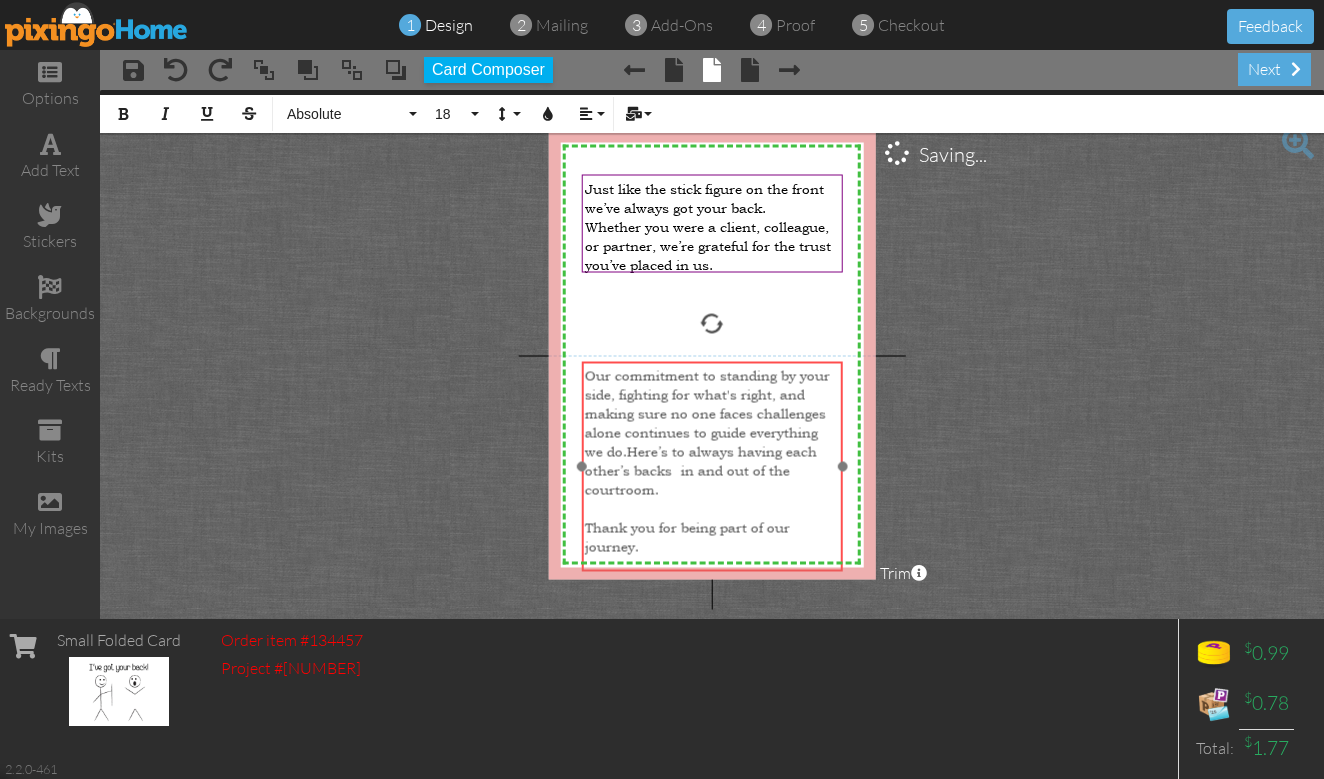 drag, startPoint x: 705, startPoint y: 375, endPoint x: 705, endPoint y: 360, distance: 15 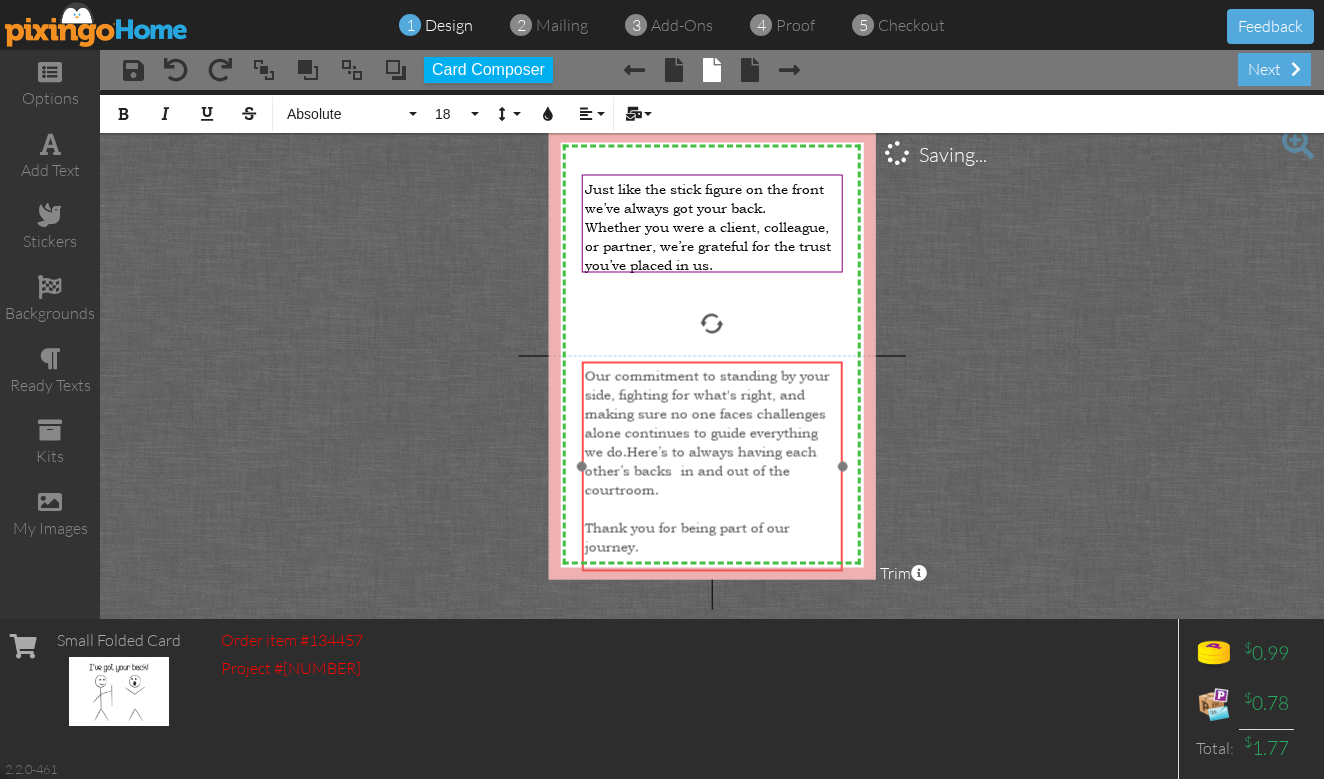 click at bounding box center (711, 467) 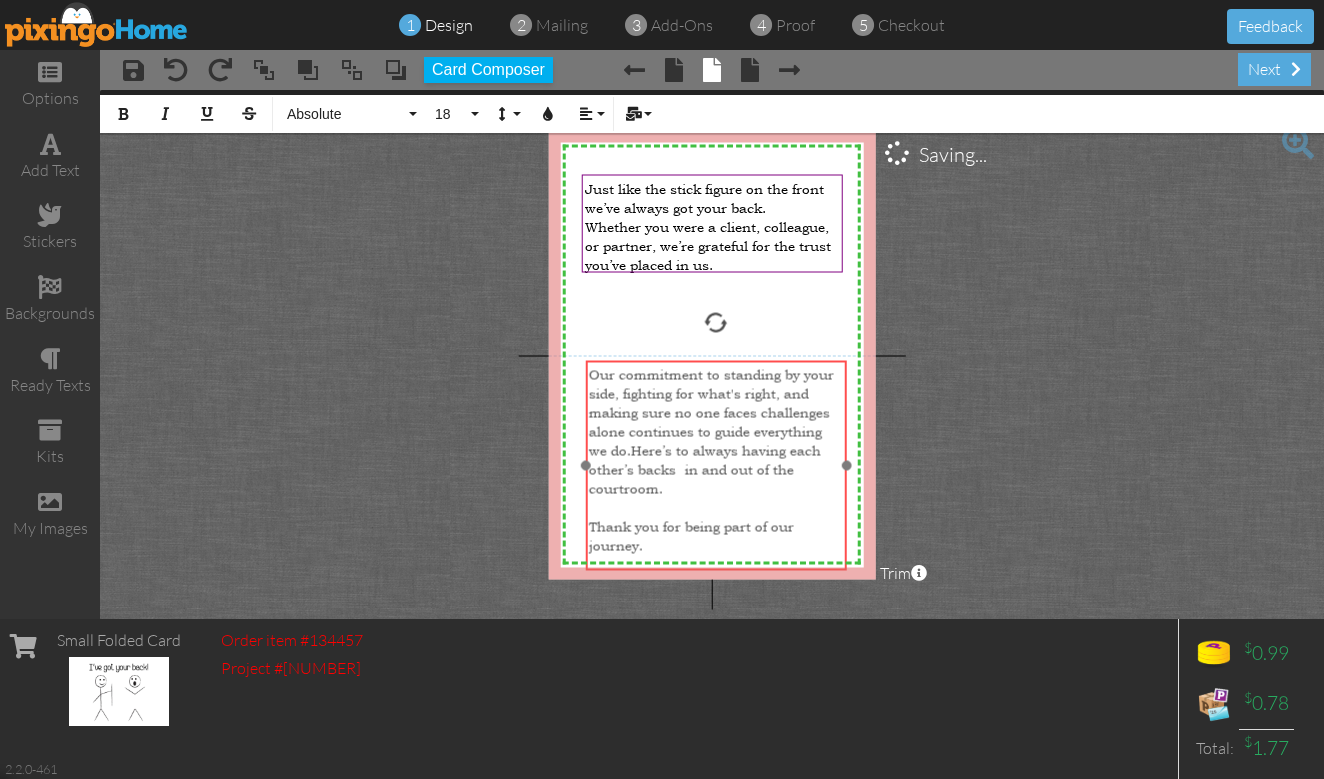click on "Our commitment to standing by your side, fighting for what's right, and making sure no one faces challenges alone continues to guide everything we do.  Here’s to always having each other’s backs  in and out of the courtroom. ​ ​ Thank you for being part of our journey. ​ ​ Thank you for being part of our journey." at bounding box center (715, 484) 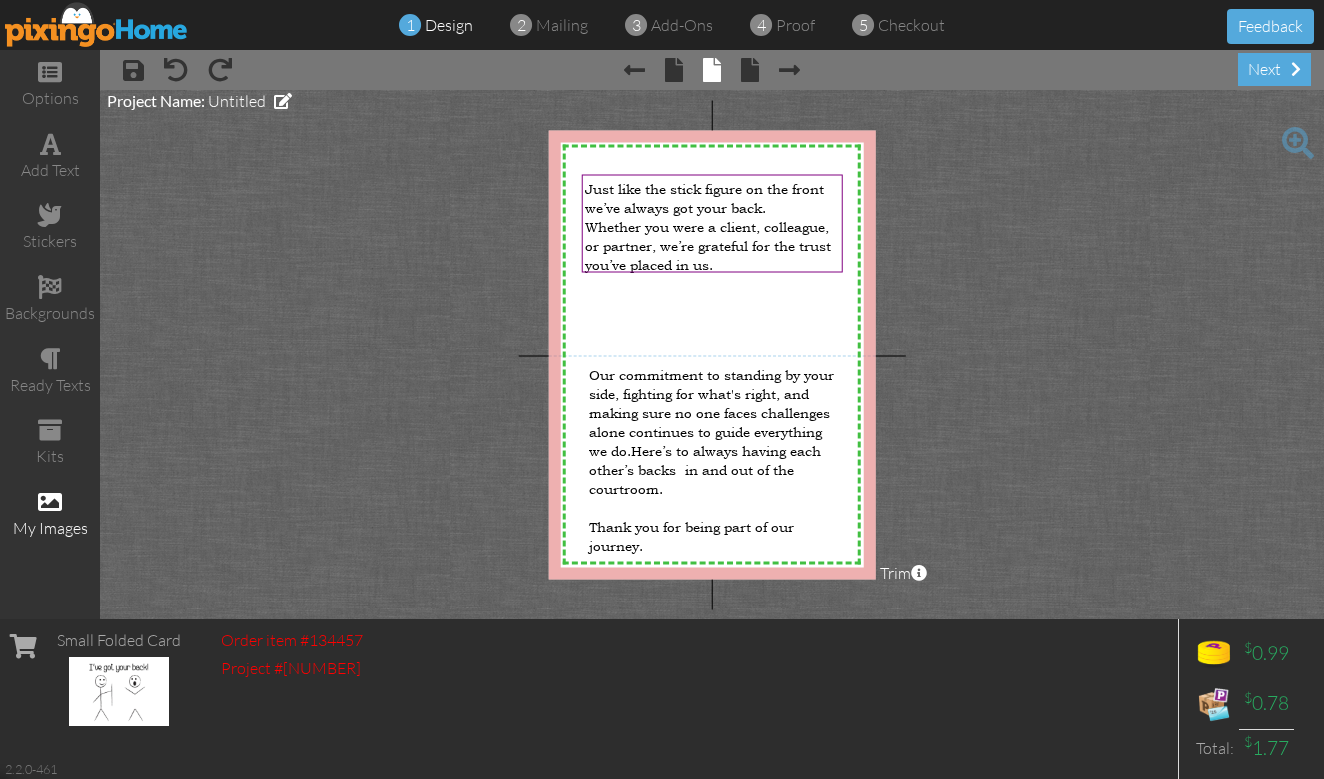 click at bounding box center (50, 502) 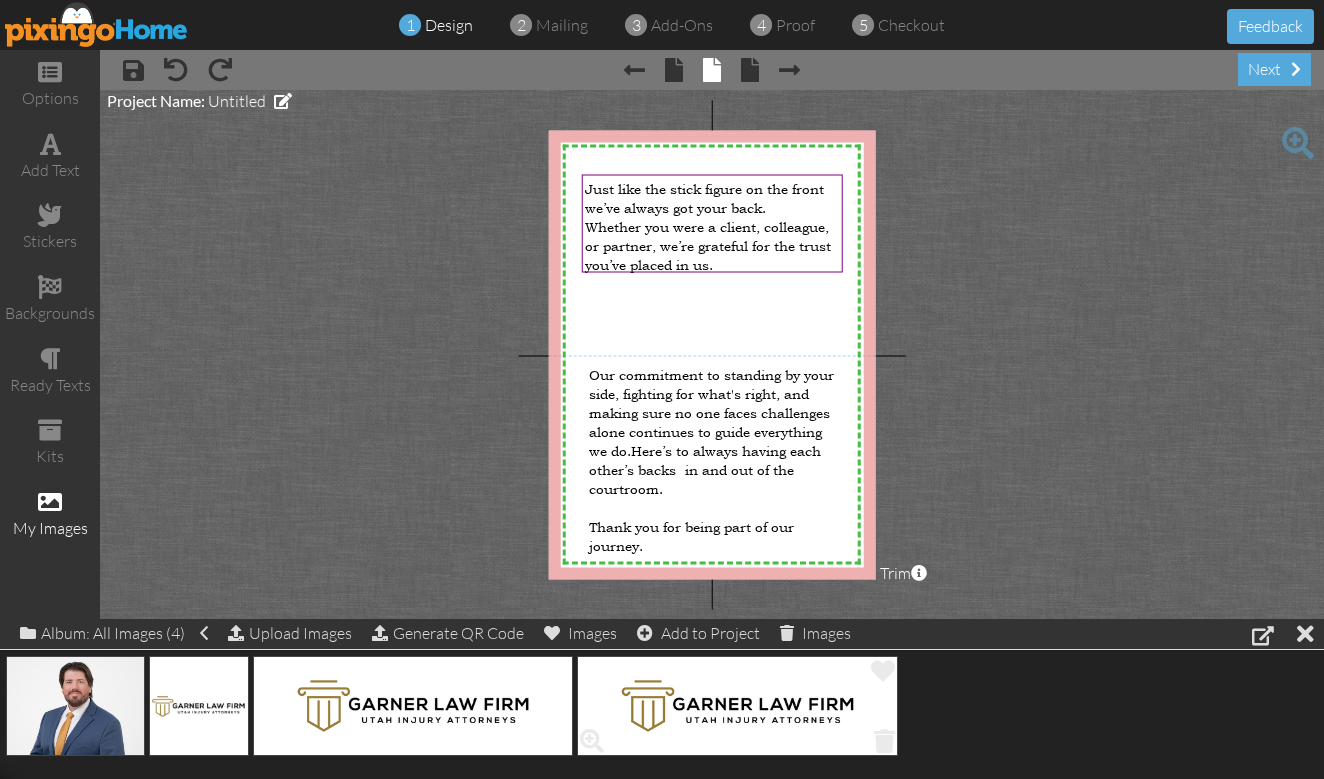 click 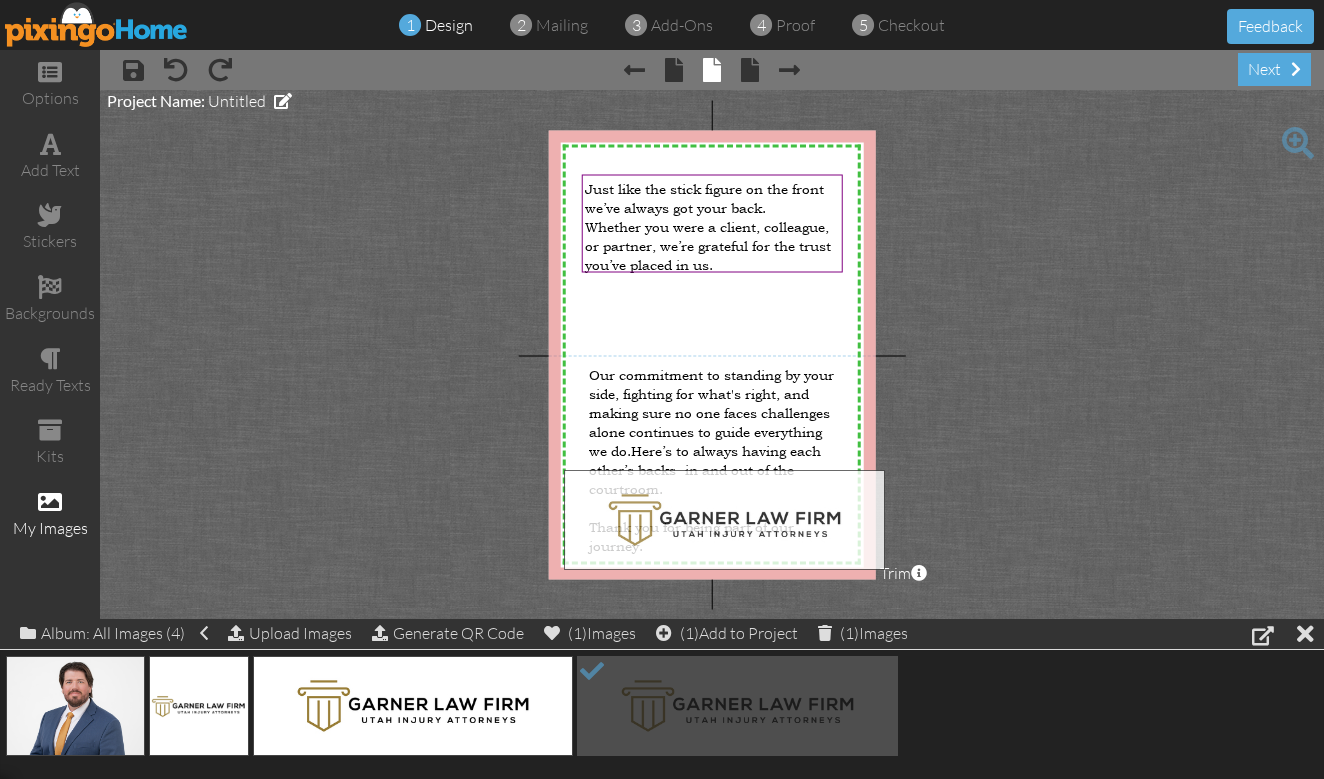 drag, startPoint x: 735, startPoint y: 705, endPoint x: 721, endPoint y: 517, distance: 188.52055 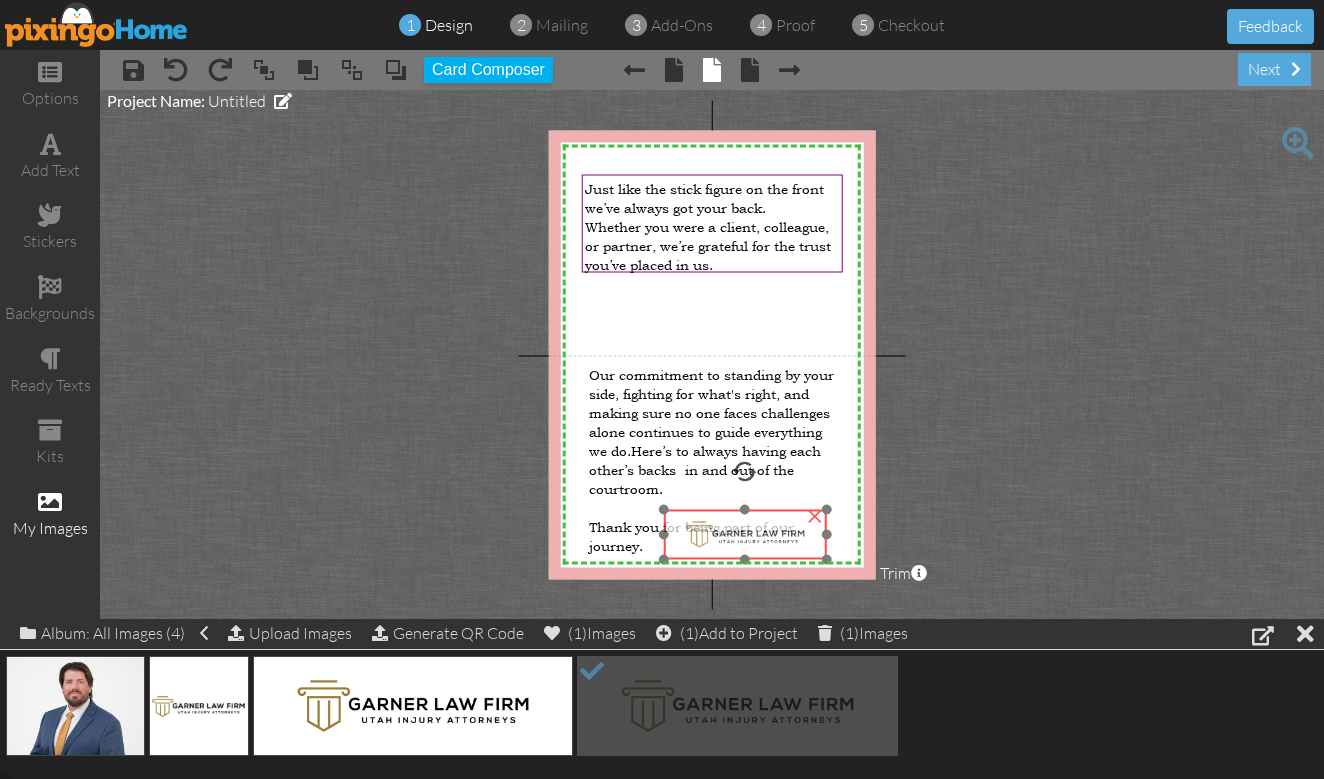 drag, startPoint x: 651, startPoint y: 499, endPoint x: 751, endPoint y: 541, distance: 108.461975 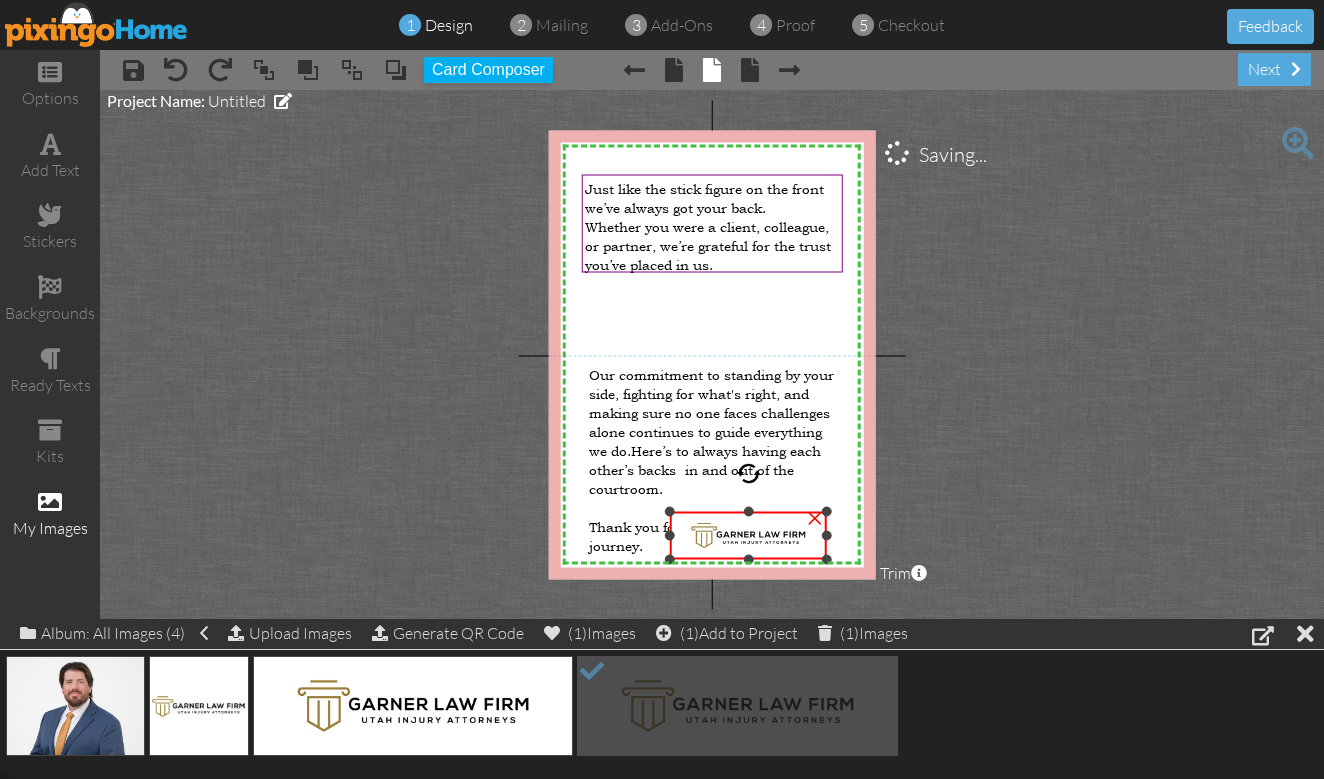 click at bounding box center [670, 511] 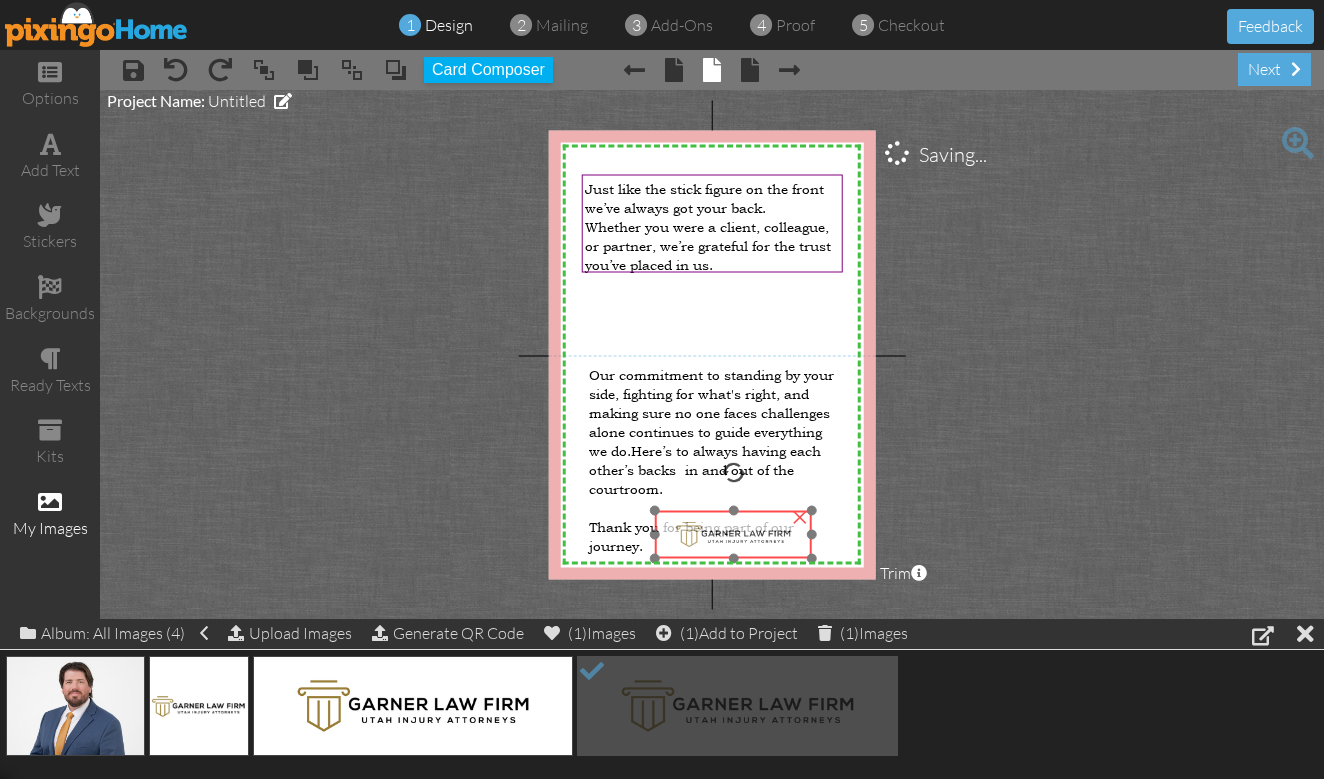 drag, startPoint x: 759, startPoint y: 535, endPoint x: 744, endPoint y: 534, distance: 15.033297 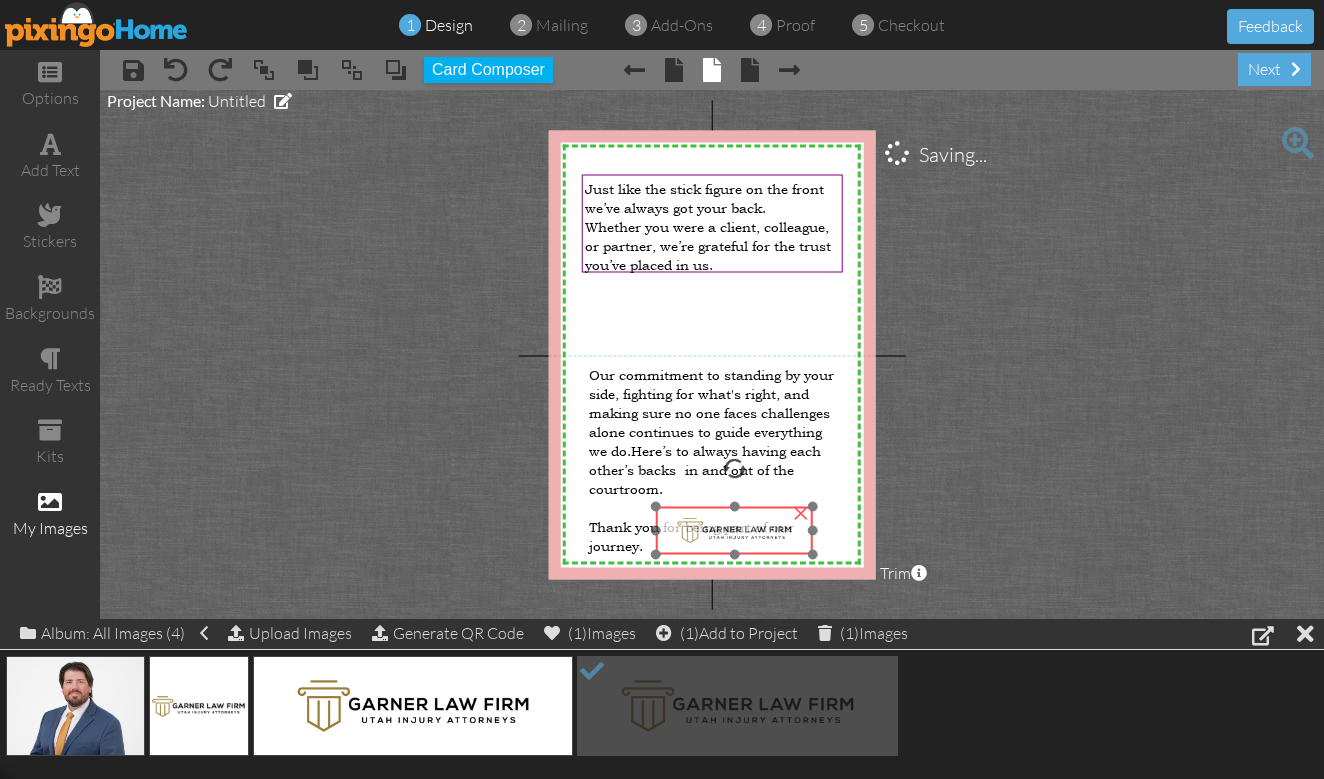 click at bounding box center [734, 530] 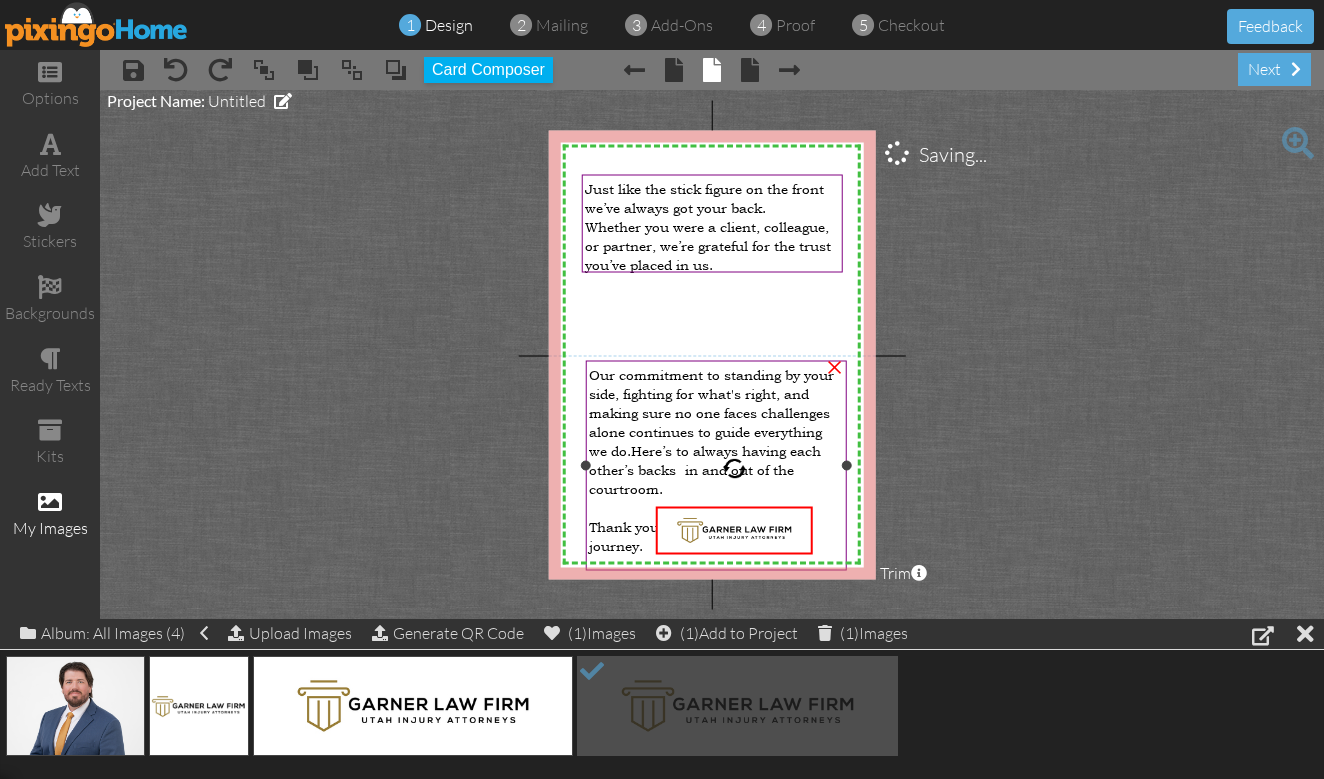 click on "Here’s to always having each other’s backs  in and out of the courtroom." at bounding box center (705, 469) 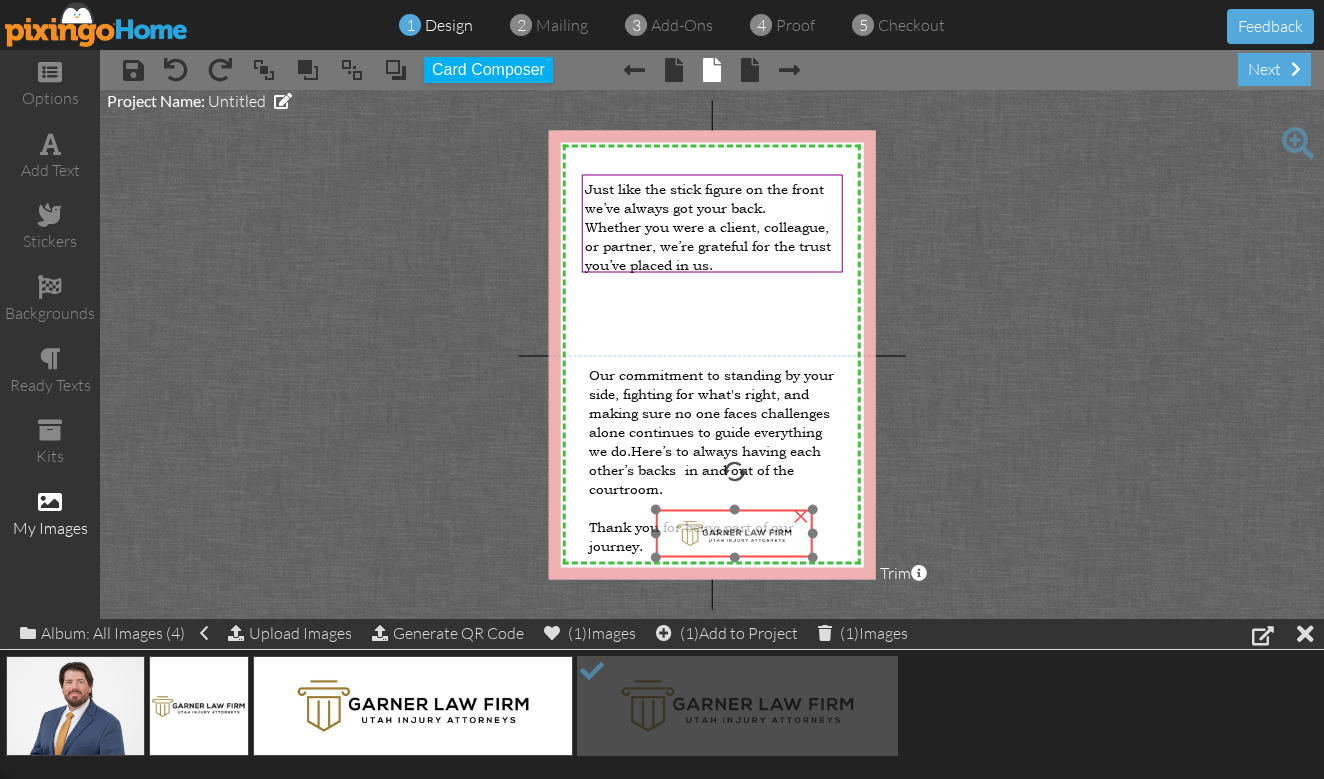 click at bounding box center [734, 533] 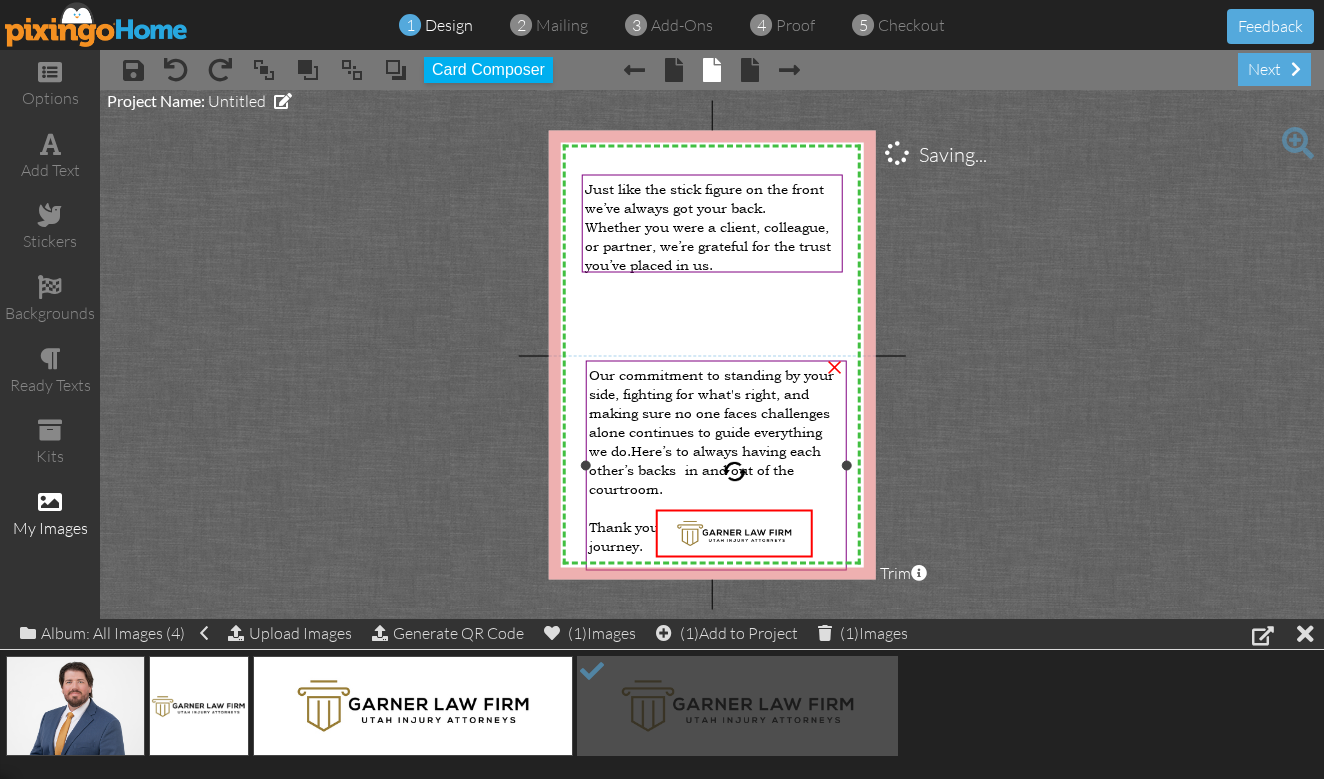 click on "Our commitment to standing by your side, fighting for what's right, and making sure no one faces challenges alone continues to guide everything we do." at bounding box center (711, 412) 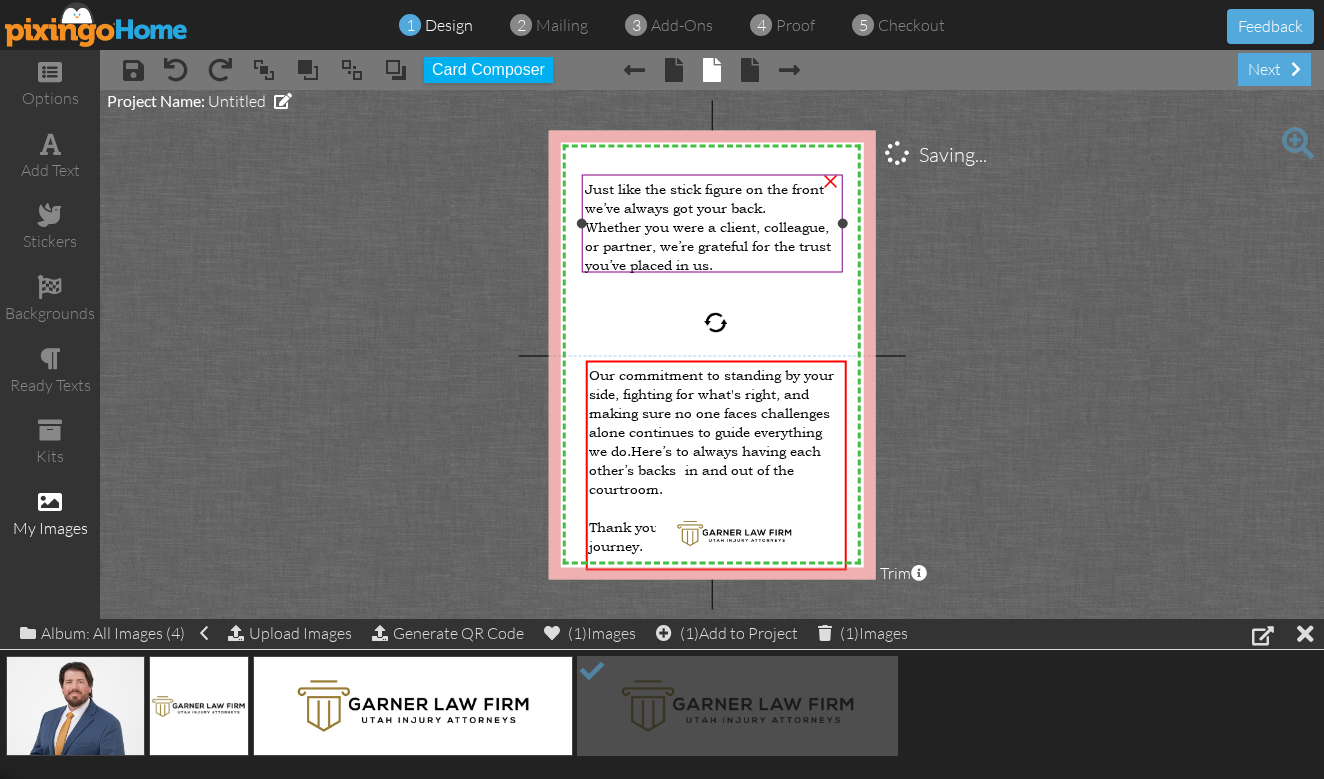 click on "Just like the stick figure on the front we’ve always got your back." at bounding box center [704, 198] 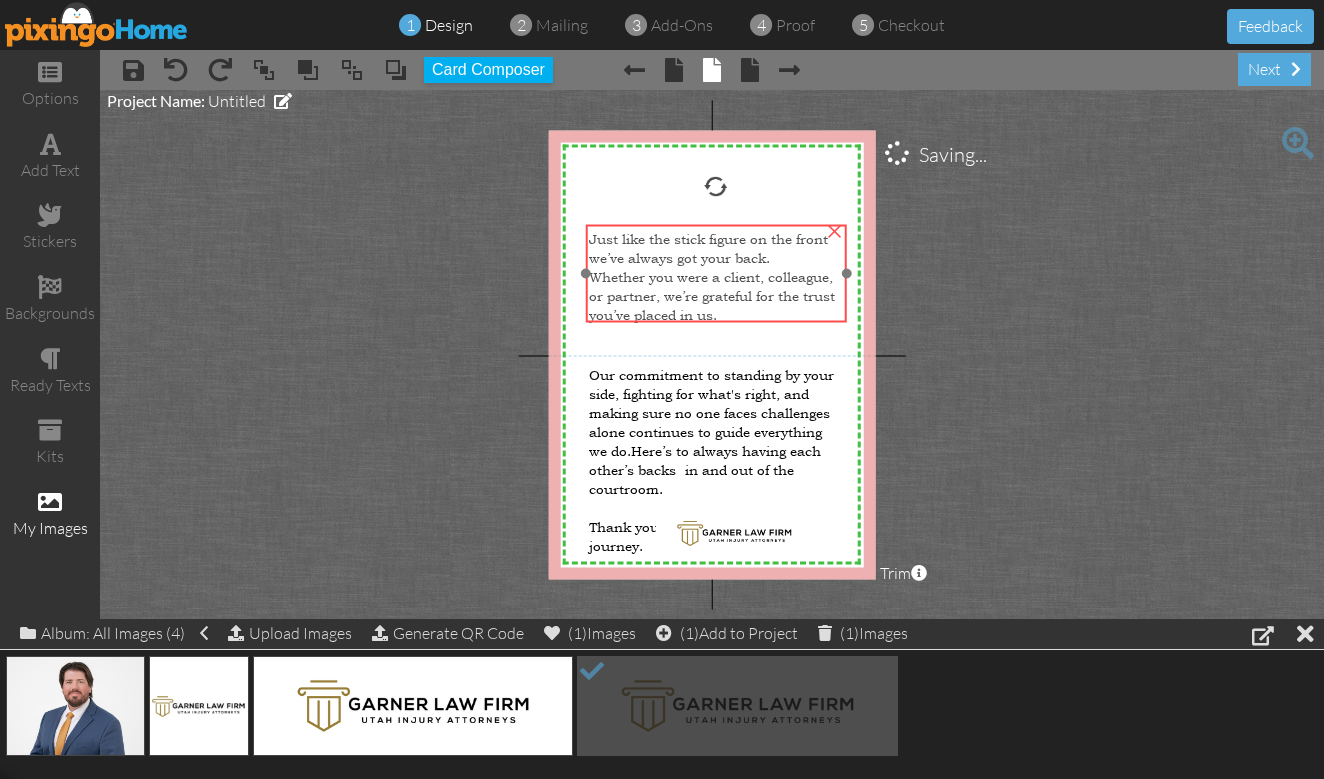 drag, startPoint x: 724, startPoint y: 209, endPoint x: 728, endPoint y: 258, distance: 49.162994 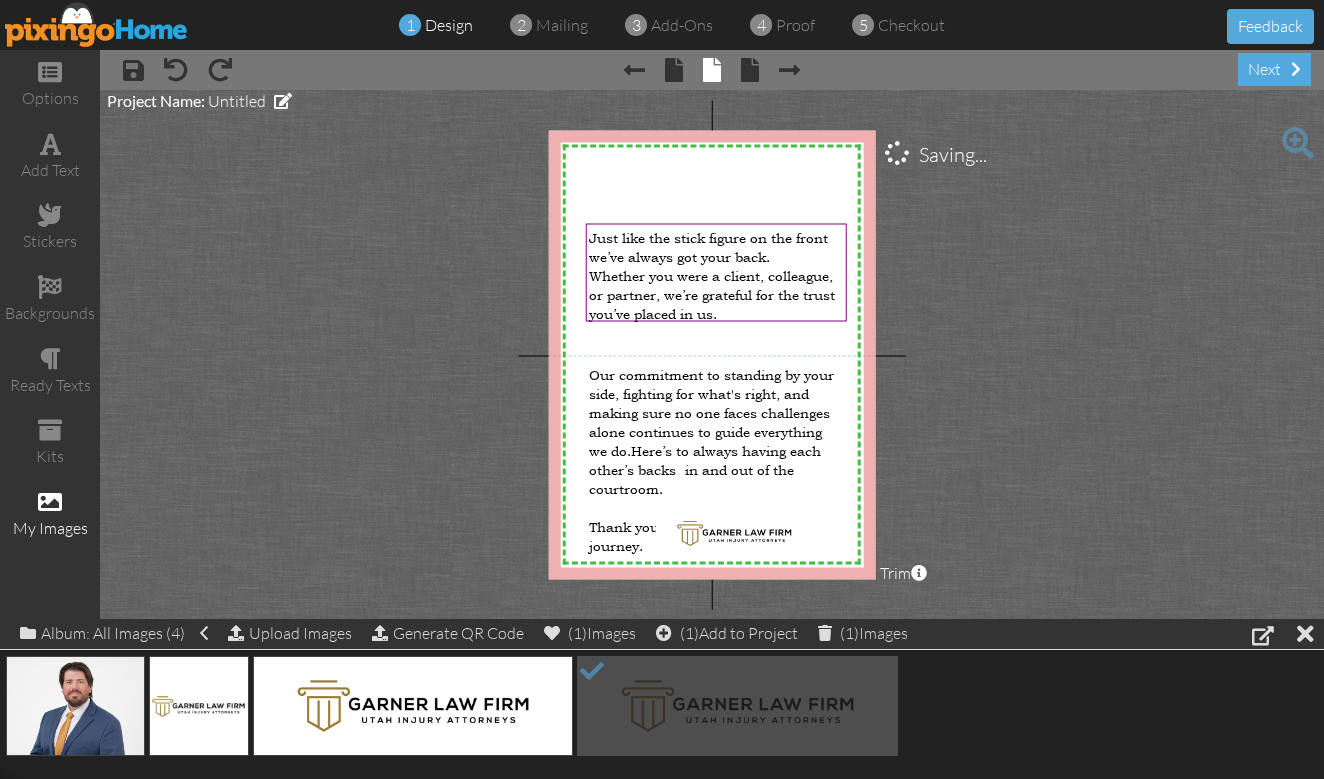click on "X X X X X X X X X X X X X X X X X X X X X X X X X X X X X X X X X X X X X X X X X X X X X X X X X X X X X X X X X X X X X X X X X X X X X X X X X X X X X X X X X X X X X X X X X X X X X X X X Our commitment to standing by your side, fighting for what's right, and making sure no one faces challenges alone continues to guide everything we do.  Here’s to always having each other’s backs  in and out of the courtroom. Thank you for being part of our journey. × Just like the stick figure on the front we’ve always got your back. Whether you were a client, colleague, or partner, we’re grateful for the trust you’ve placed in us.  × ×
Saving...
Project Name:
Untitled
Trim
×
About the red and green reference lines" at bounding box center [712, 354] 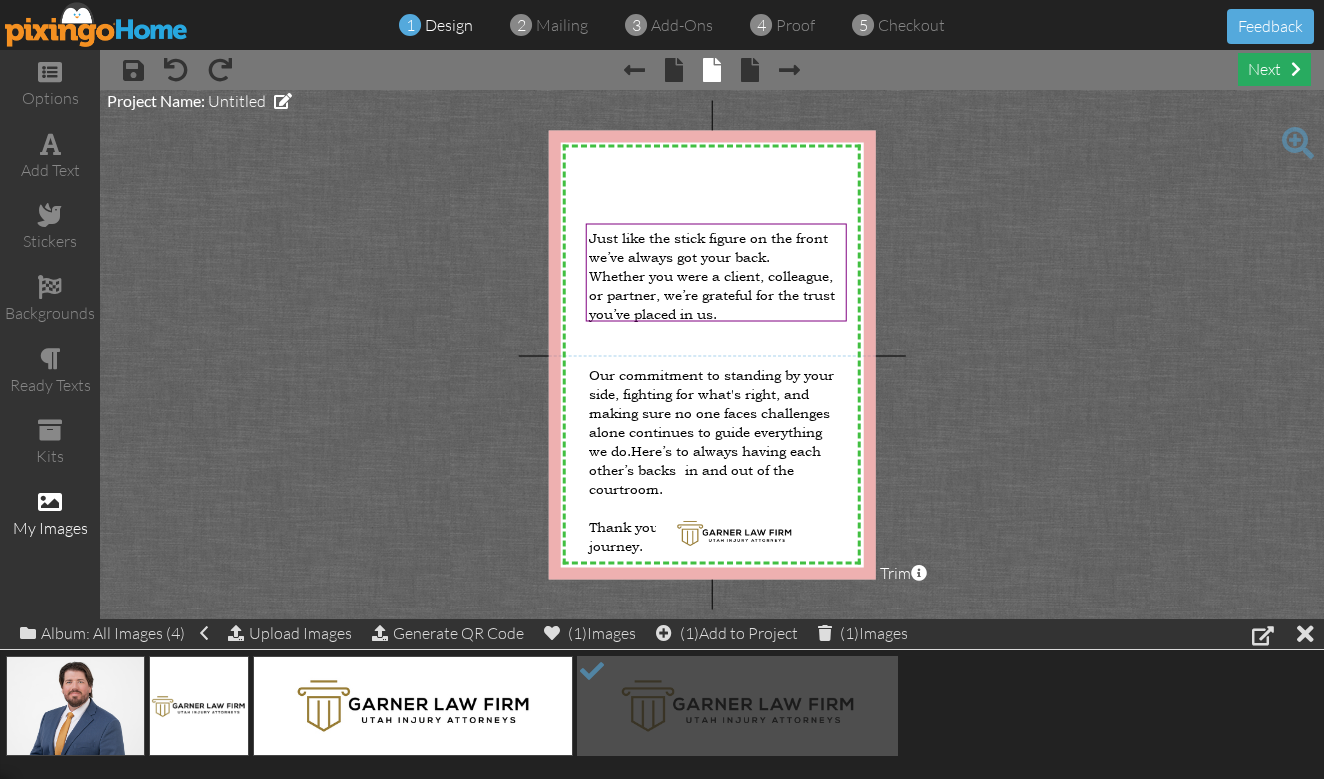 click on "next" at bounding box center [1274, 69] 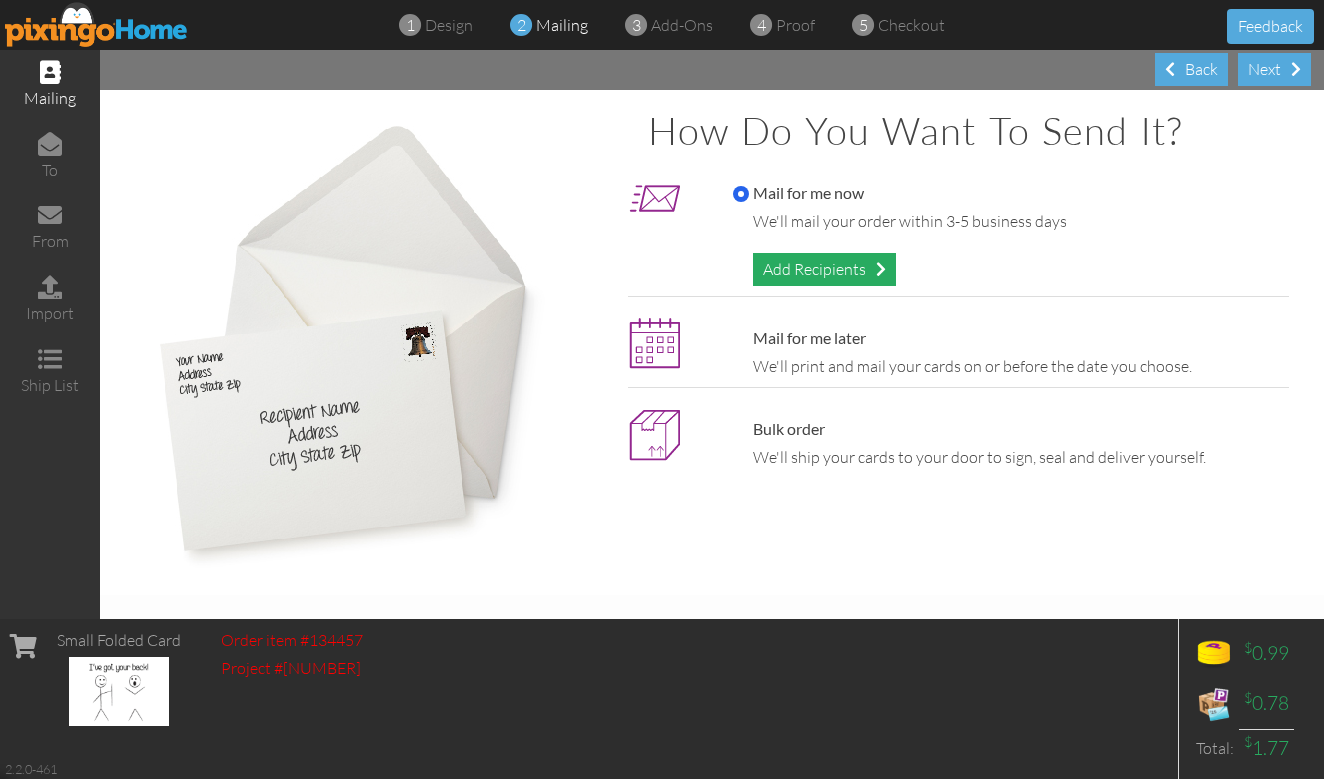 click on "Add Recipients" at bounding box center (824, 269) 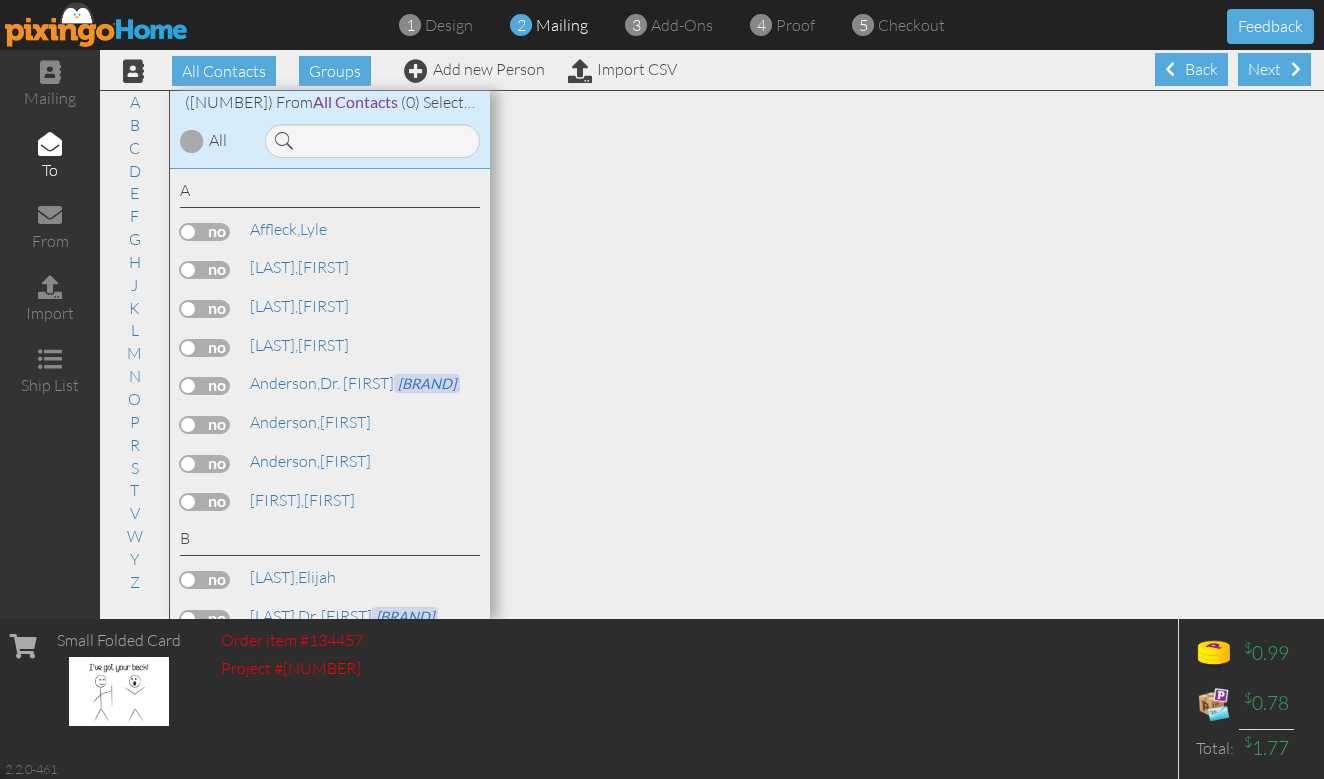 click at bounding box center (192, 141) 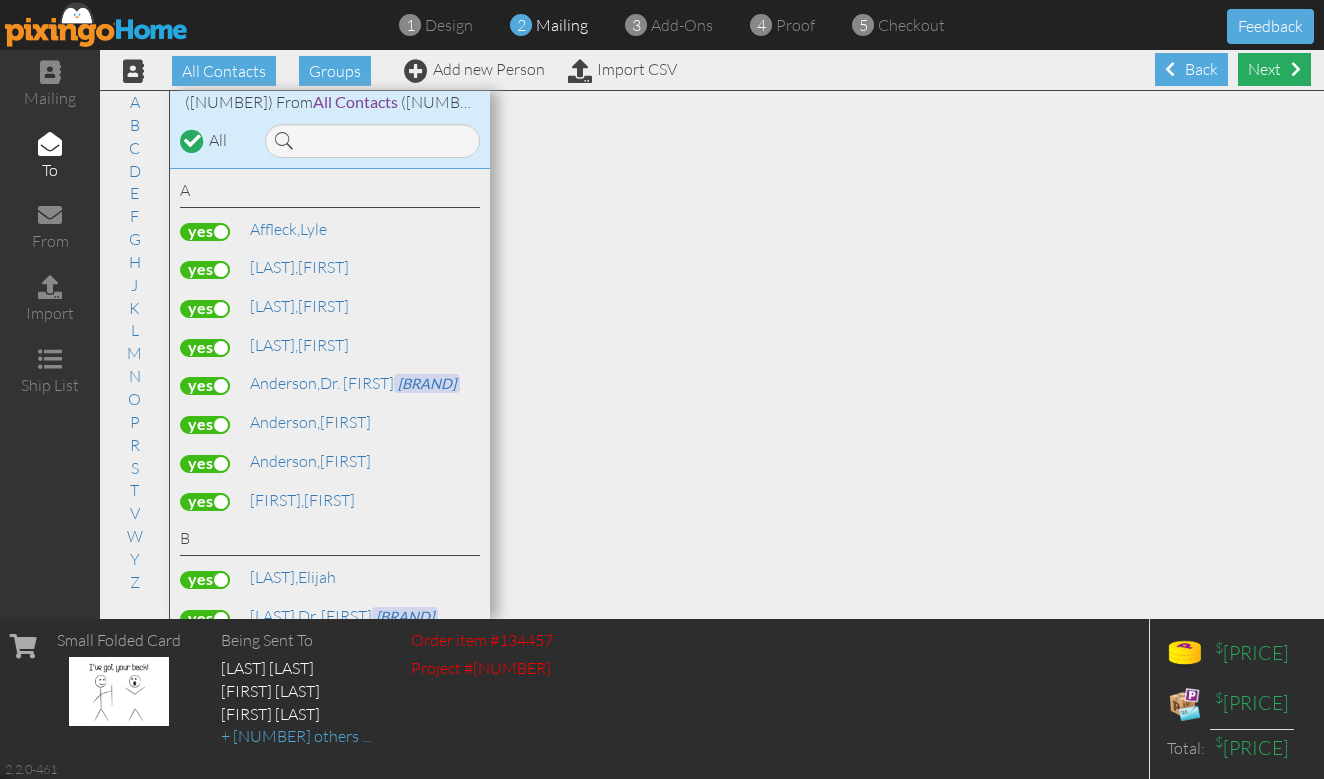 click on "Next" at bounding box center (1274, 69) 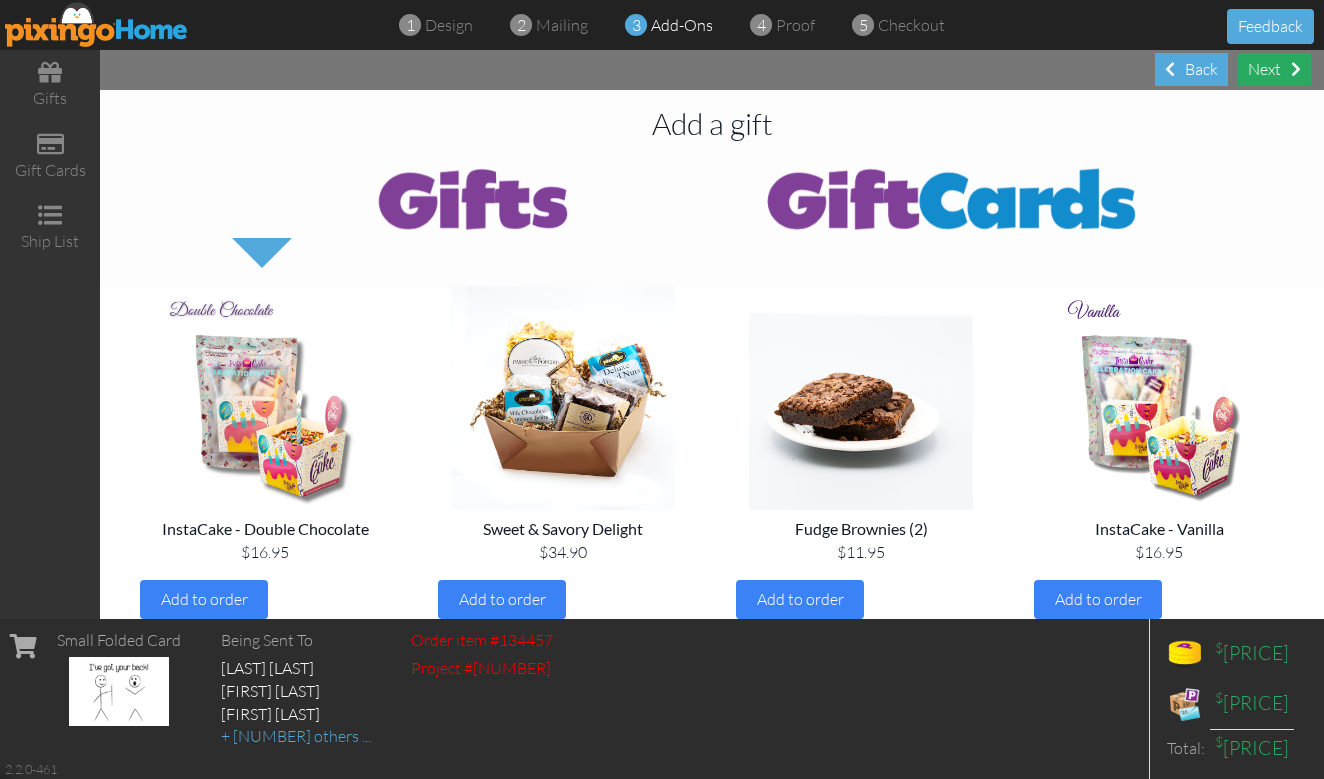 click at bounding box center (1296, 69) 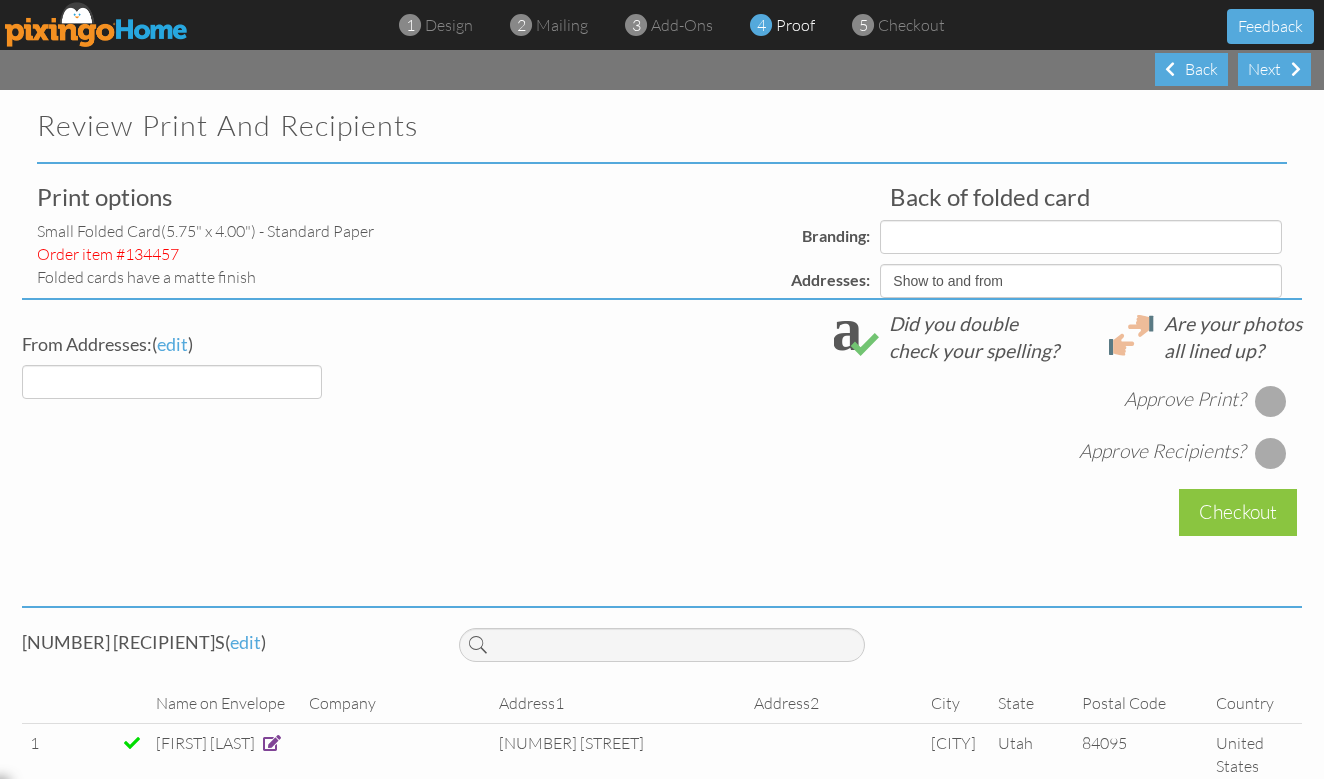 select on "object:4266" 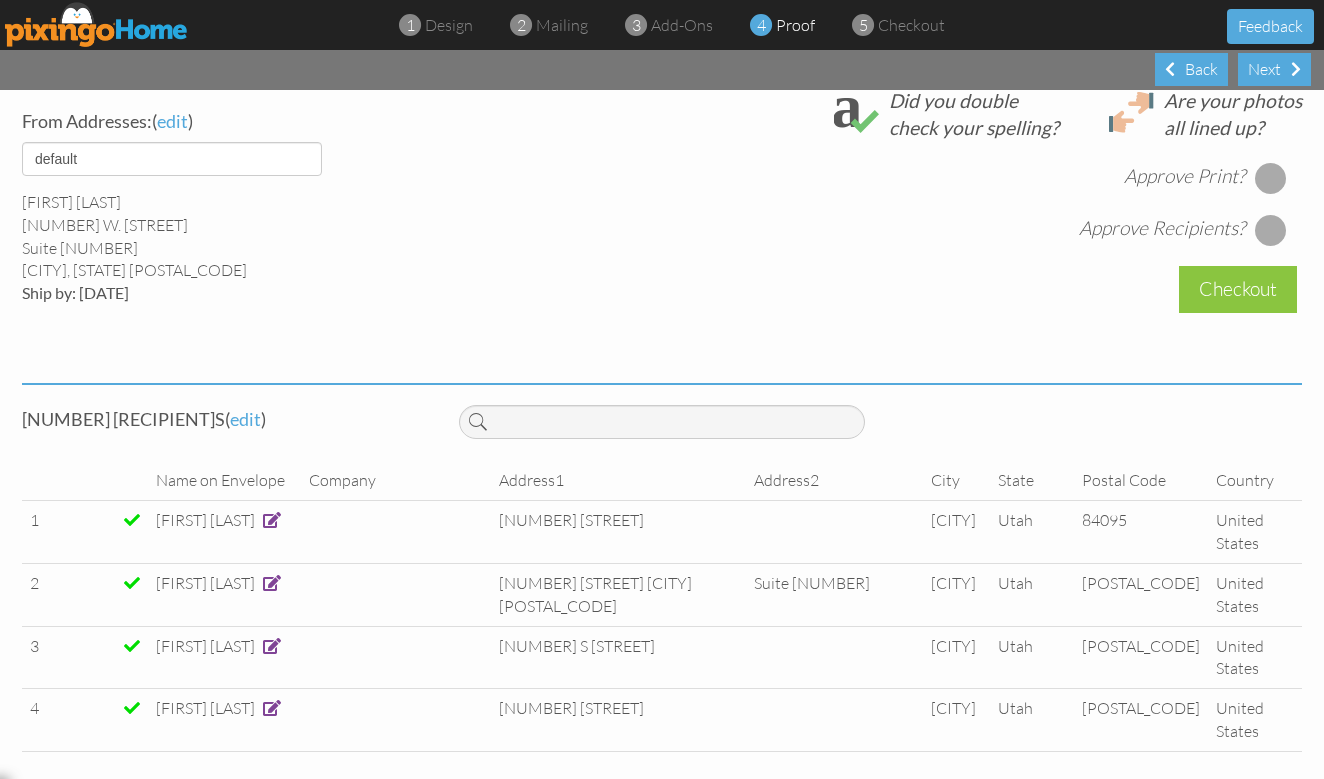 scroll, scrollTop: 739, scrollLeft: 0, axis: vertical 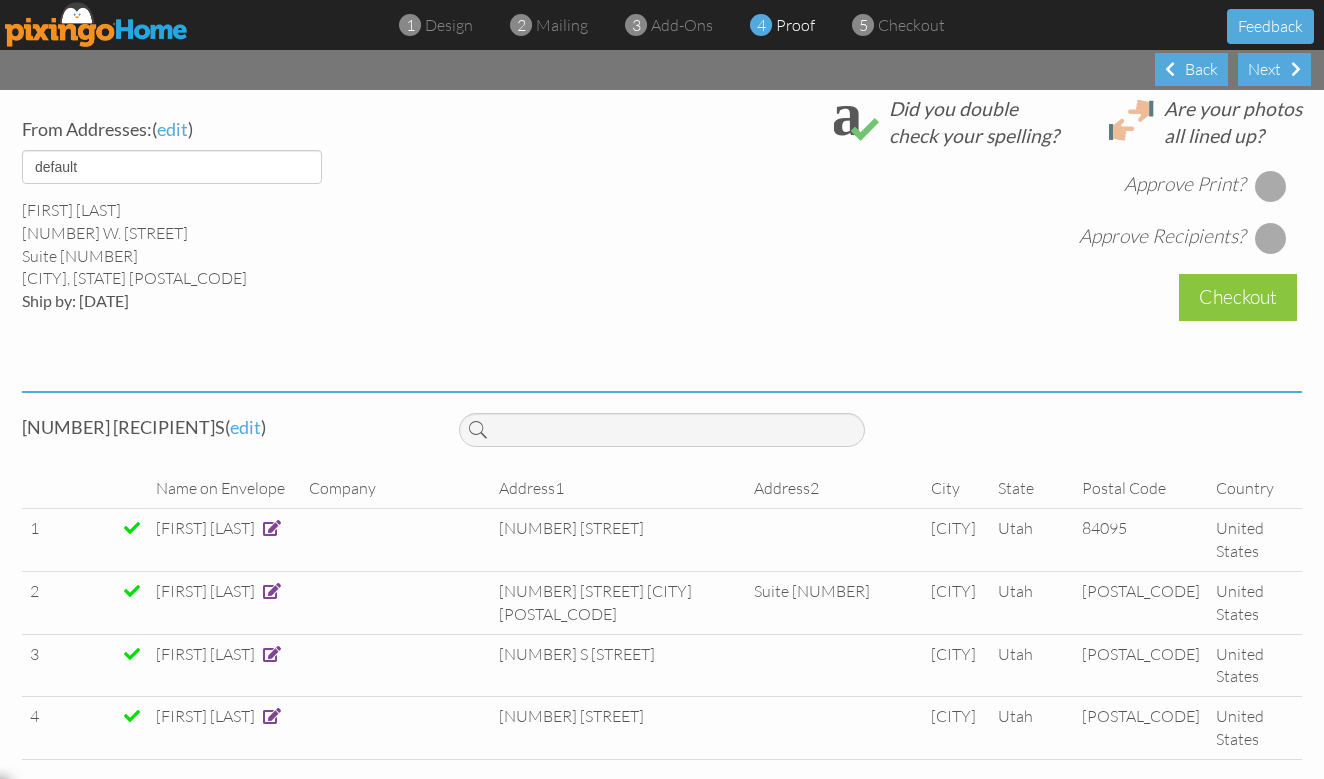 click at bounding box center (1271, 186) 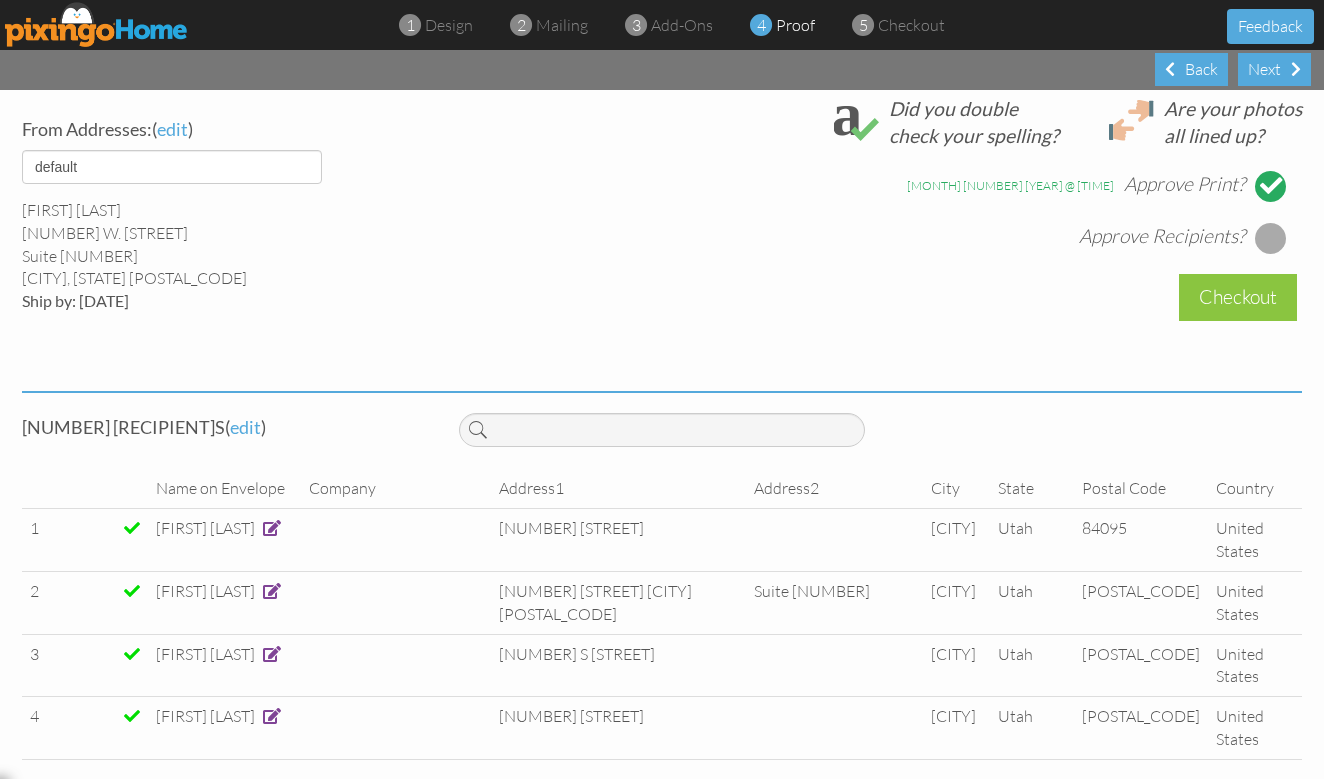click at bounding box center [1271, 238] 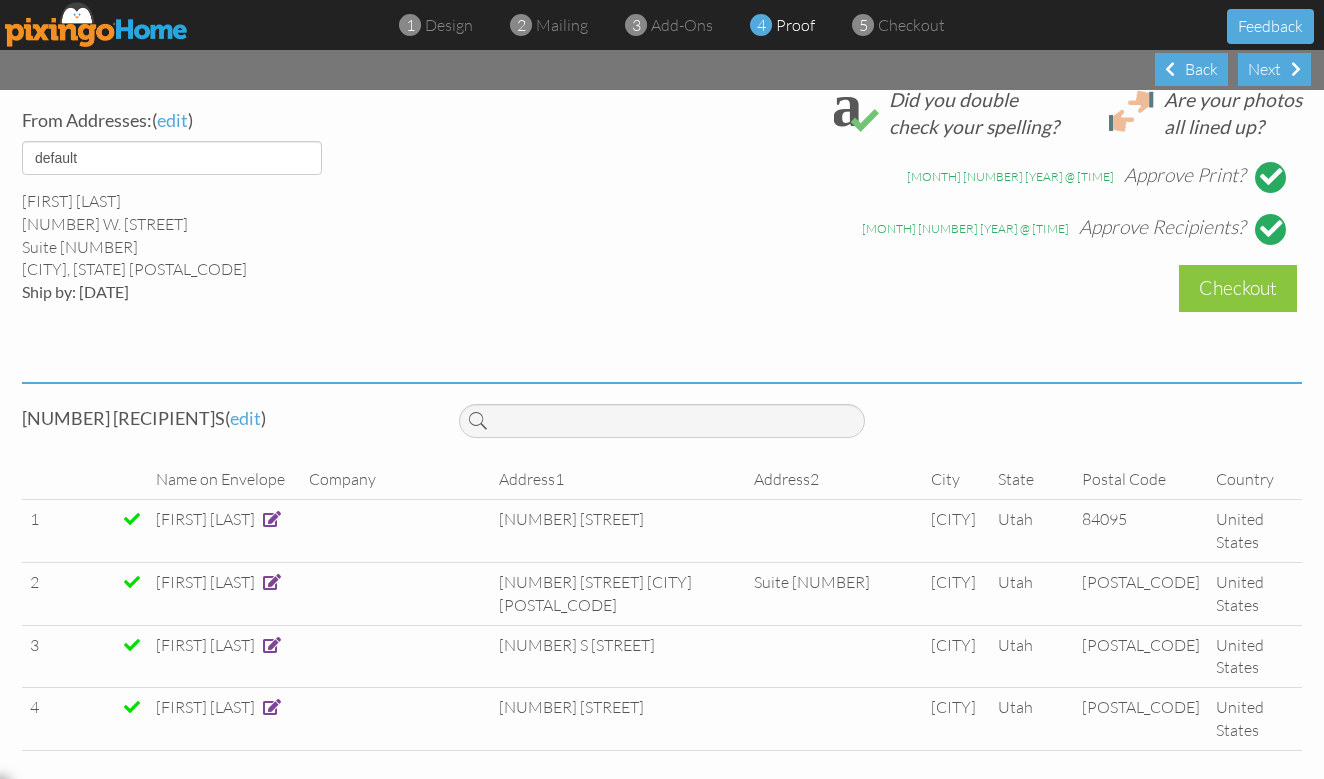 scroll, scrollTop: 747, scrollLeft: 0, axis: vertical 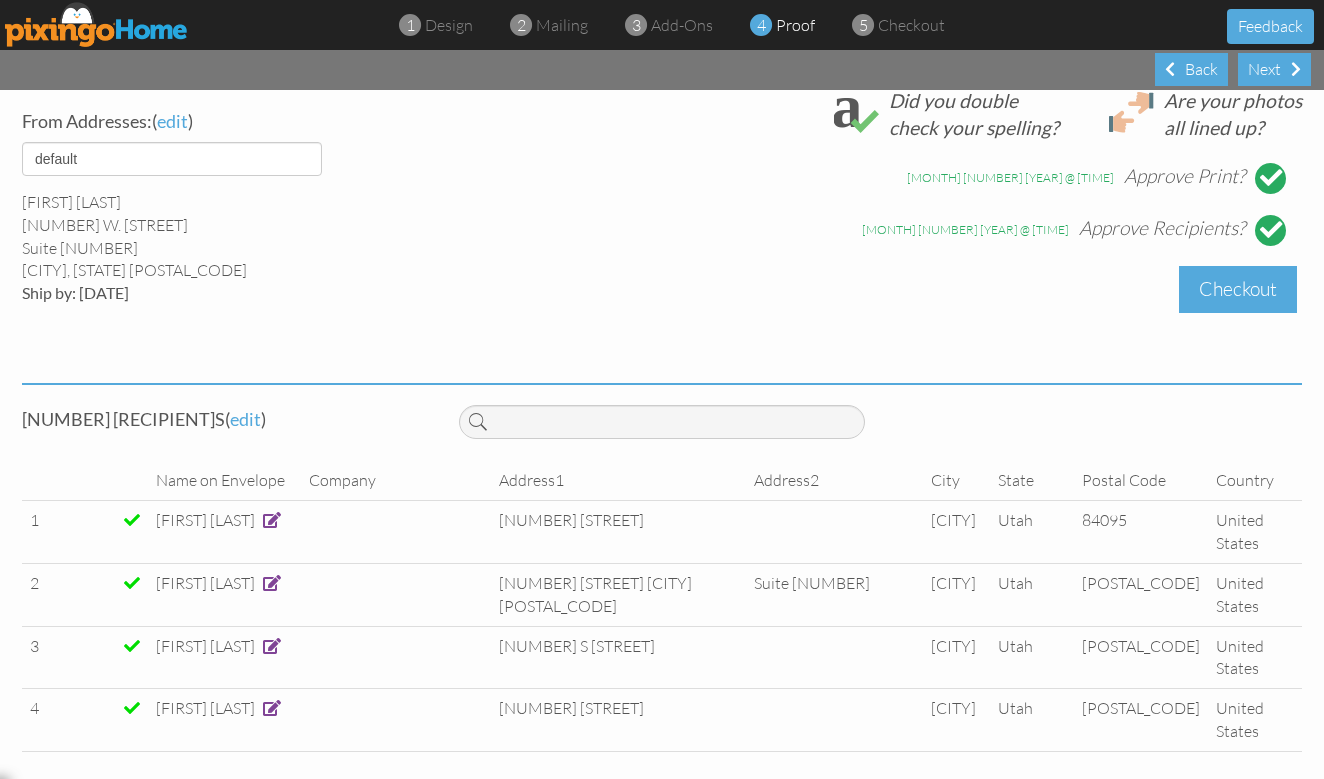 click on "Checkout" at bounding box center (1238, 289) 